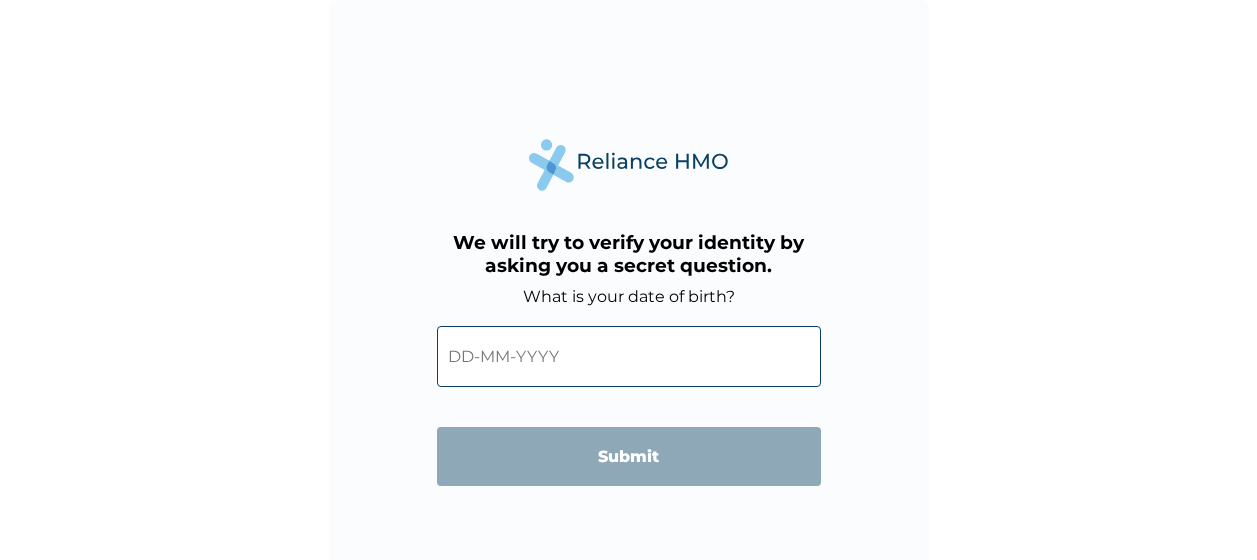 scroll, scrollTop: 0, scrollLeft: 0, axis: both 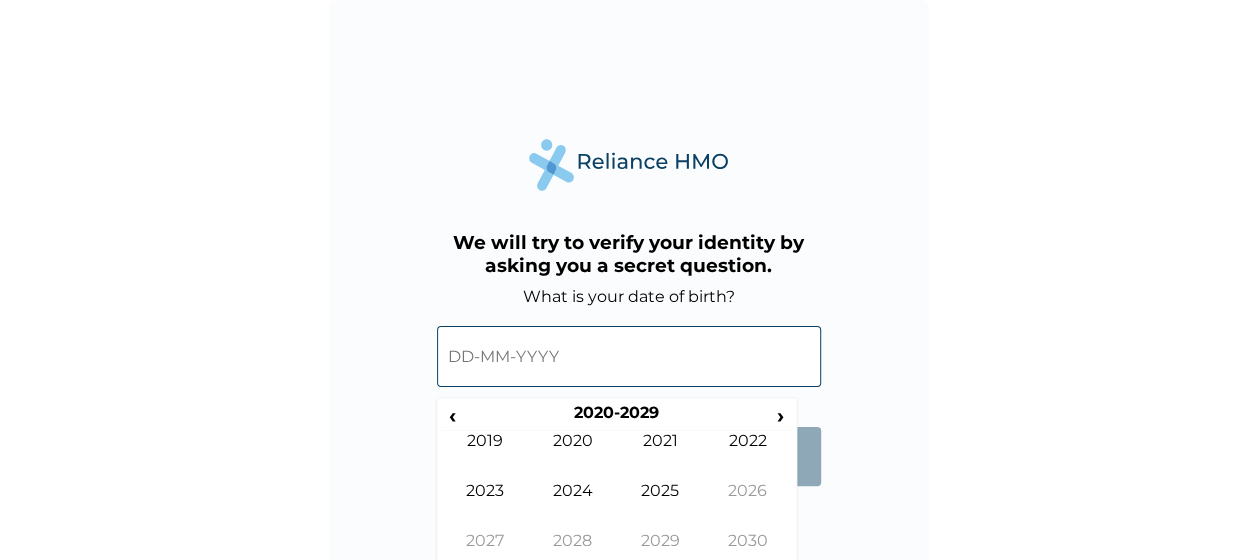 click at bounding box center [629, 356] 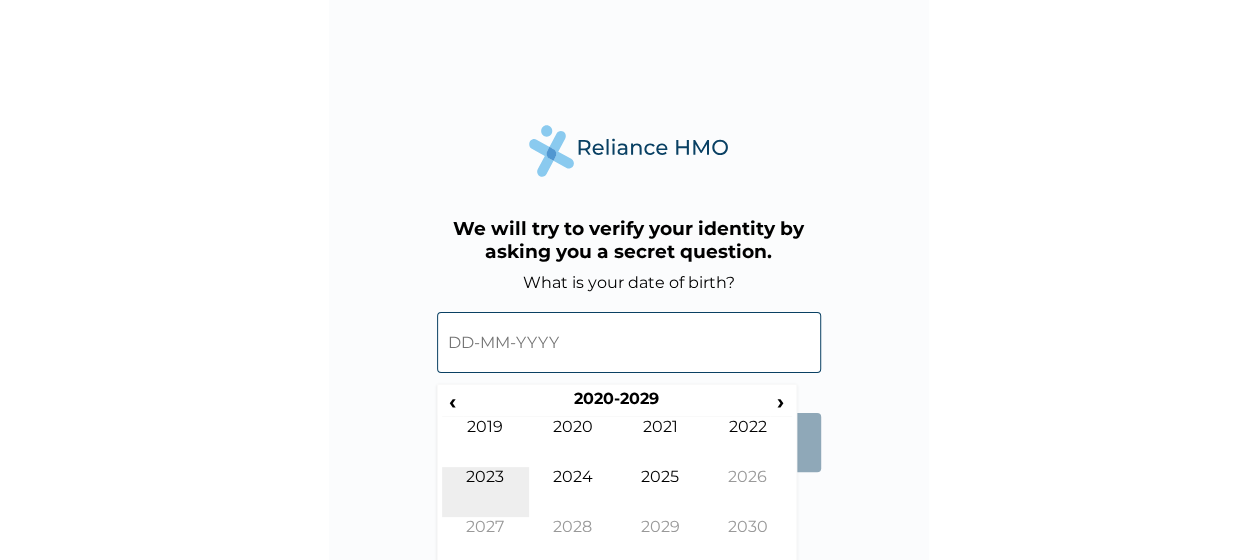 scroll, scrollTop: 0, scrollLeft: 0, axis: both 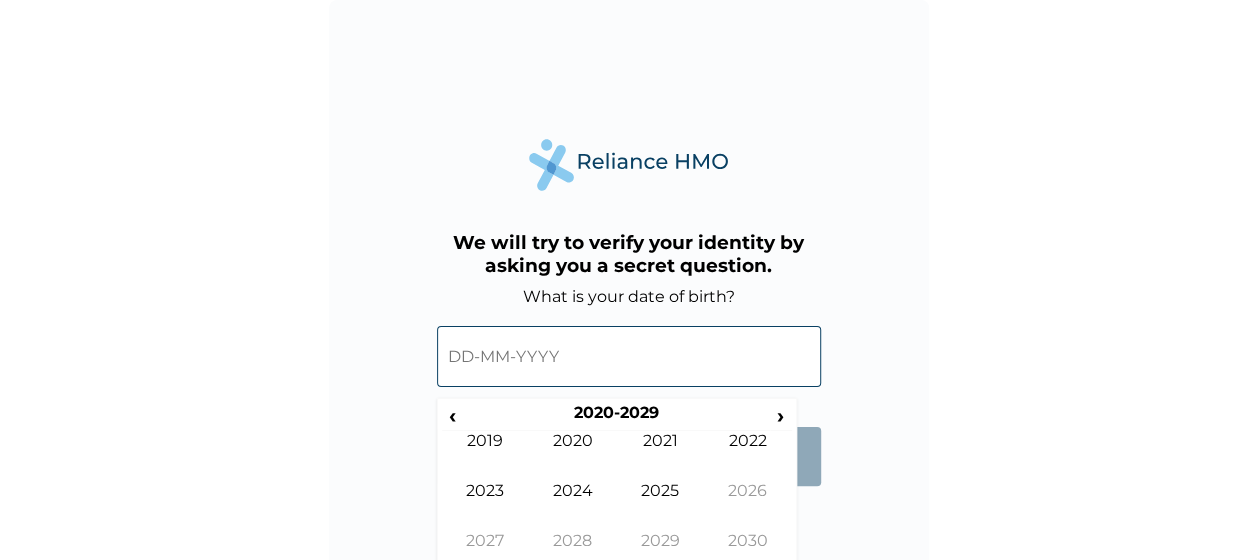 click at bounding box center [629, 356] 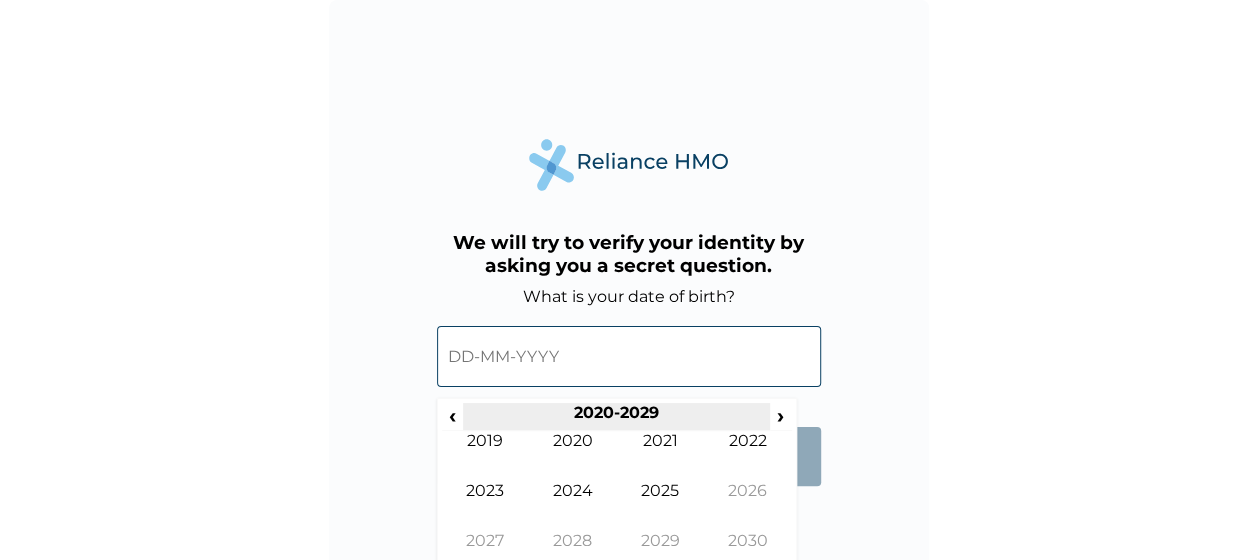 click on "2020-2029" at bounding box center (616, 417) 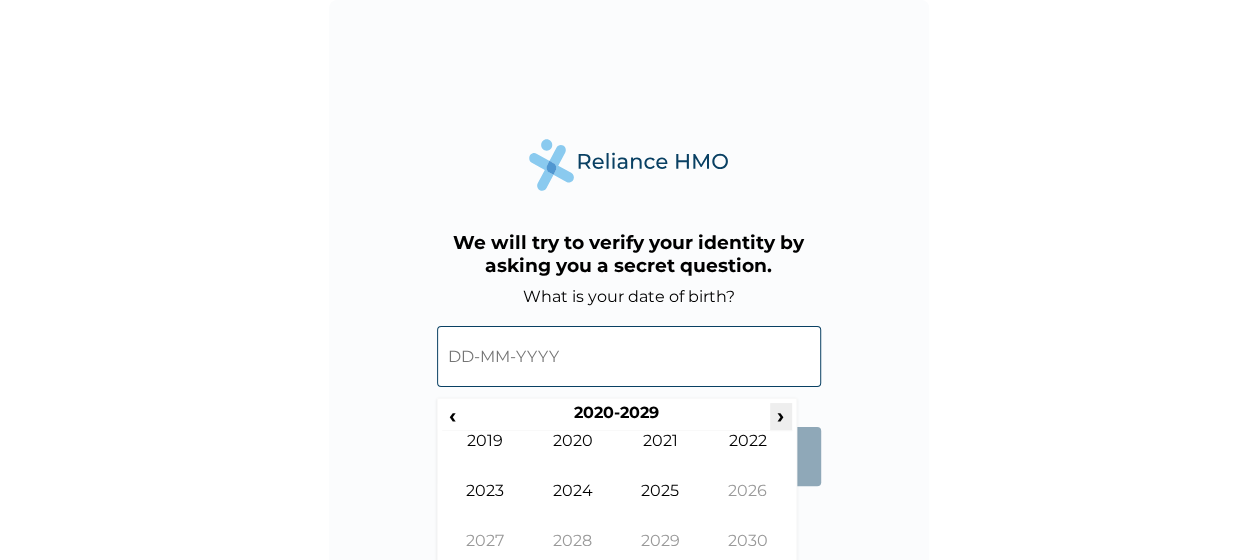 click on "›" at bounding box center (781, 415) 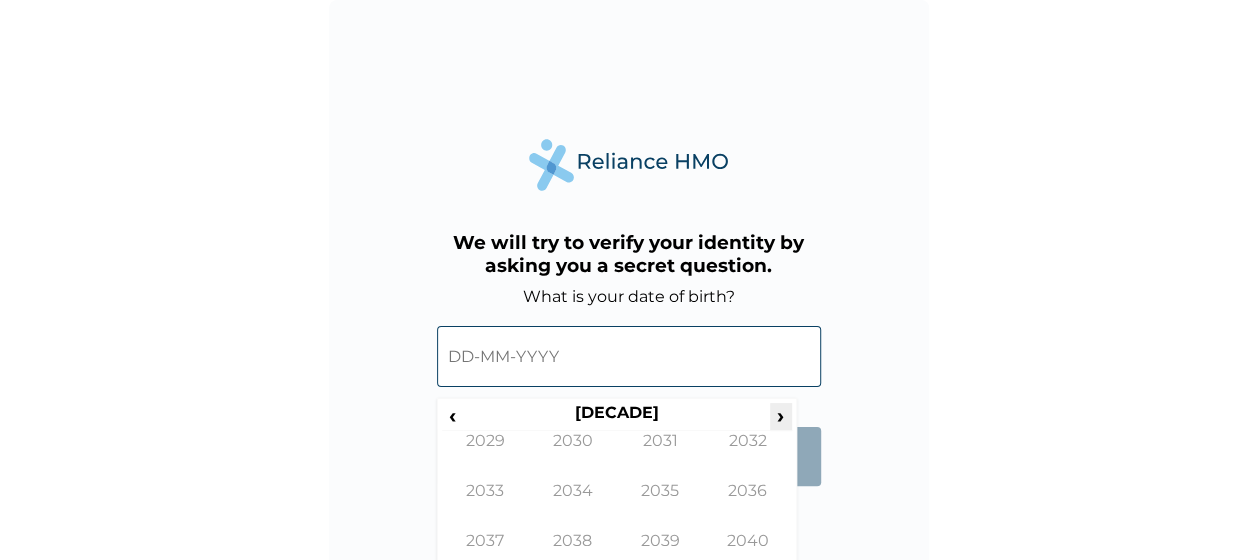 click on "›" at bounding box center [781, 415] 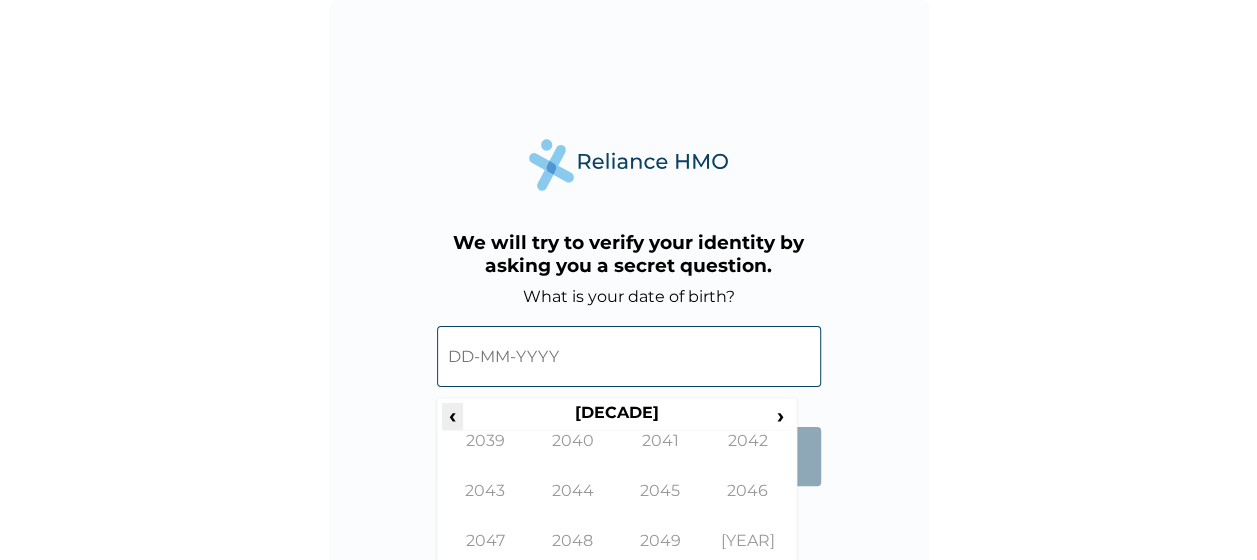 click on "‹" at bounding box center (452, 415) 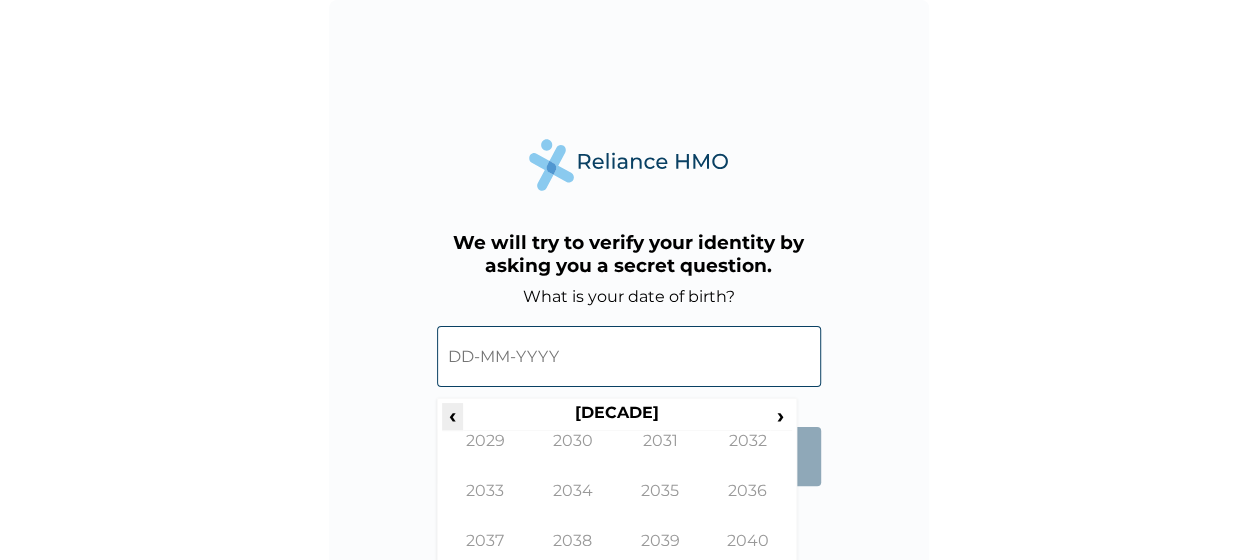 click on "‹" at bounding box center [452, 415] 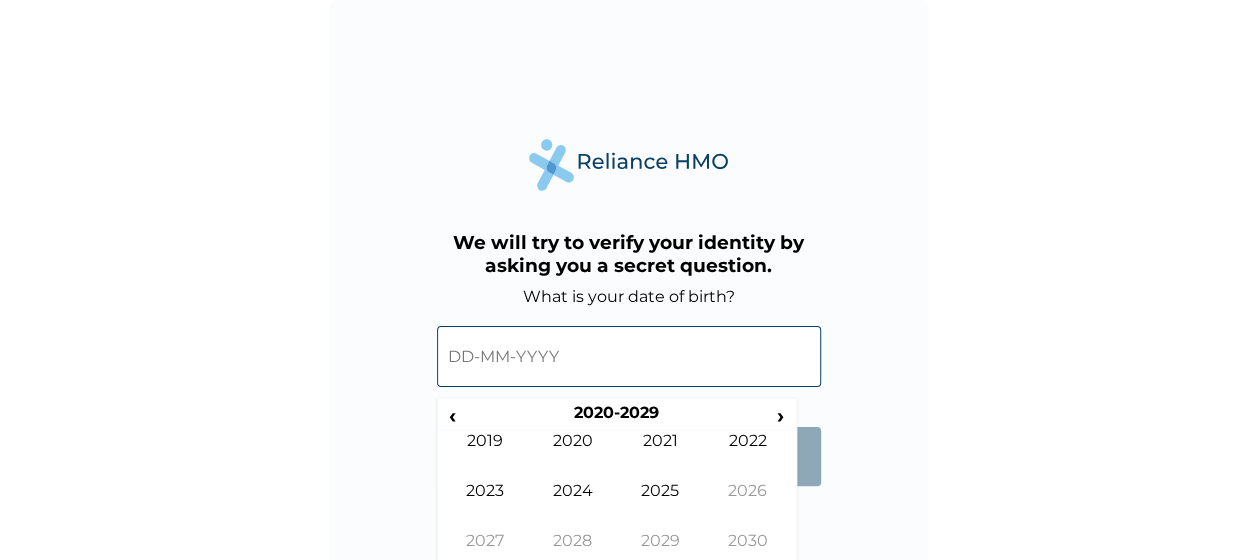 click at bounding box center (629, 356) 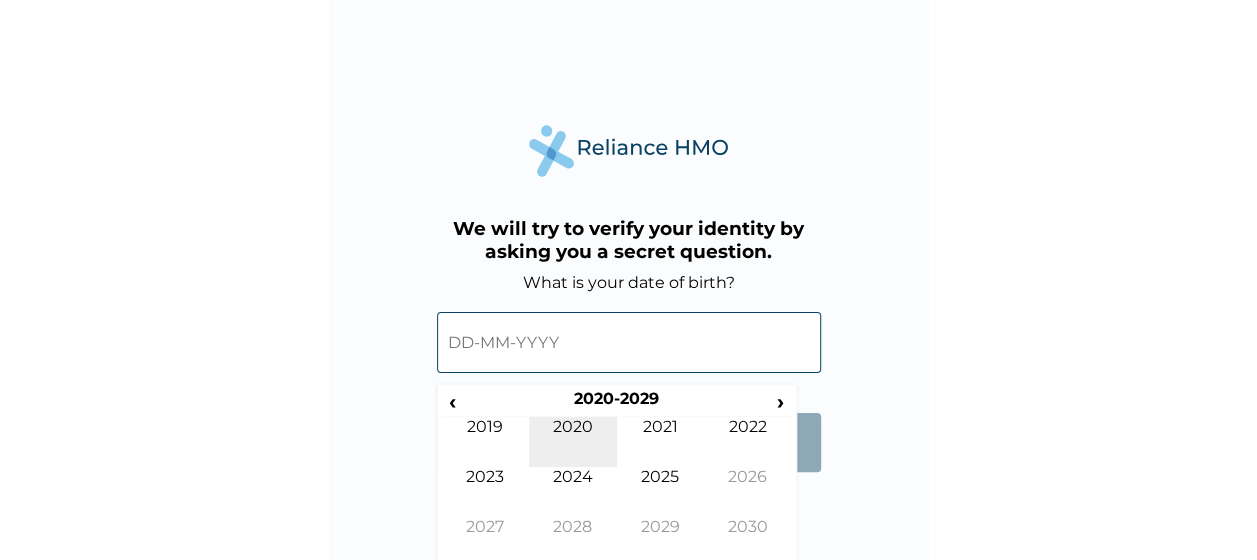 scroll, scrollTop: 0, scrollLeft: 0, axis: both 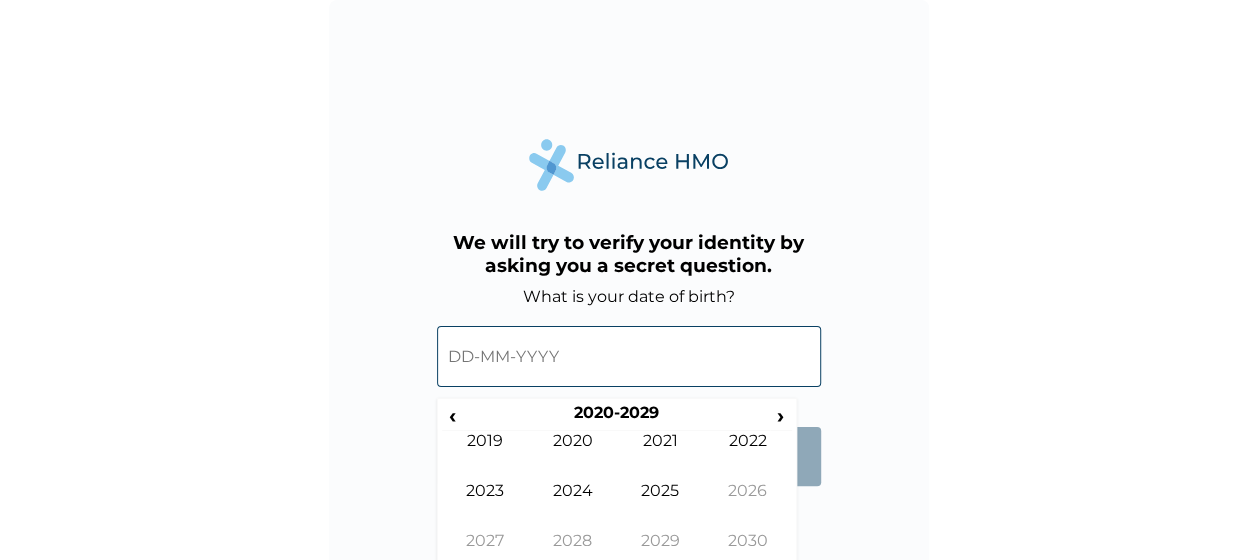 click on "We will try to verify your identity by asking you a secret question. What is your date of birth? ‹ 2020-2029 › 2019 2020 2021 2022 2023 2024 2025 2026 2027 2028 2029 2030 Submit" at bounding box center (629, 300) 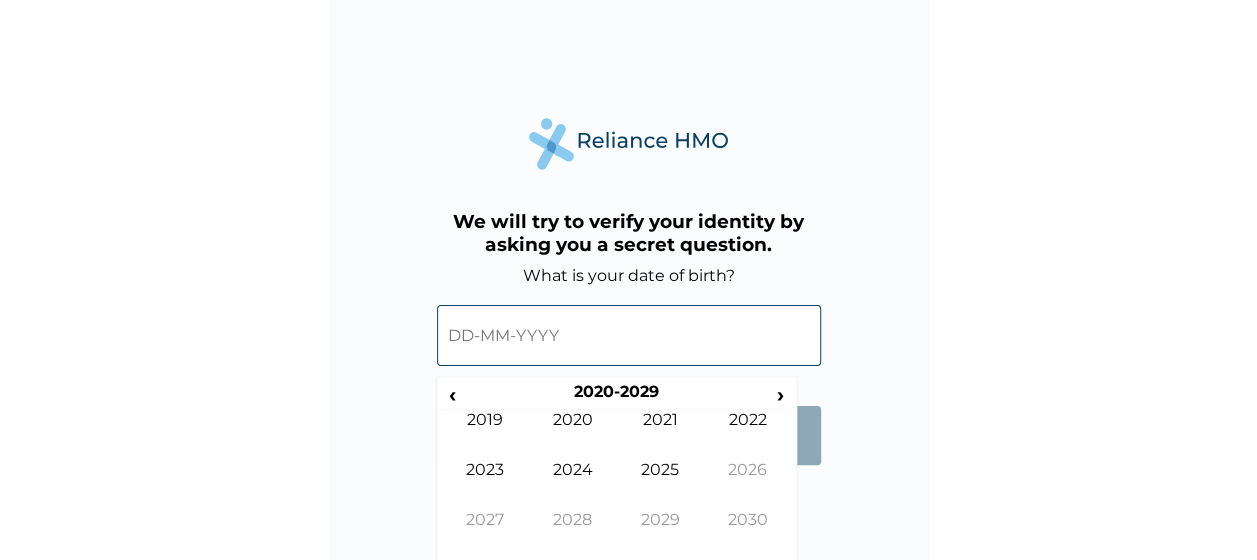 scroll, scrollTop: 40, scrollLeft: 0, axis: vertical 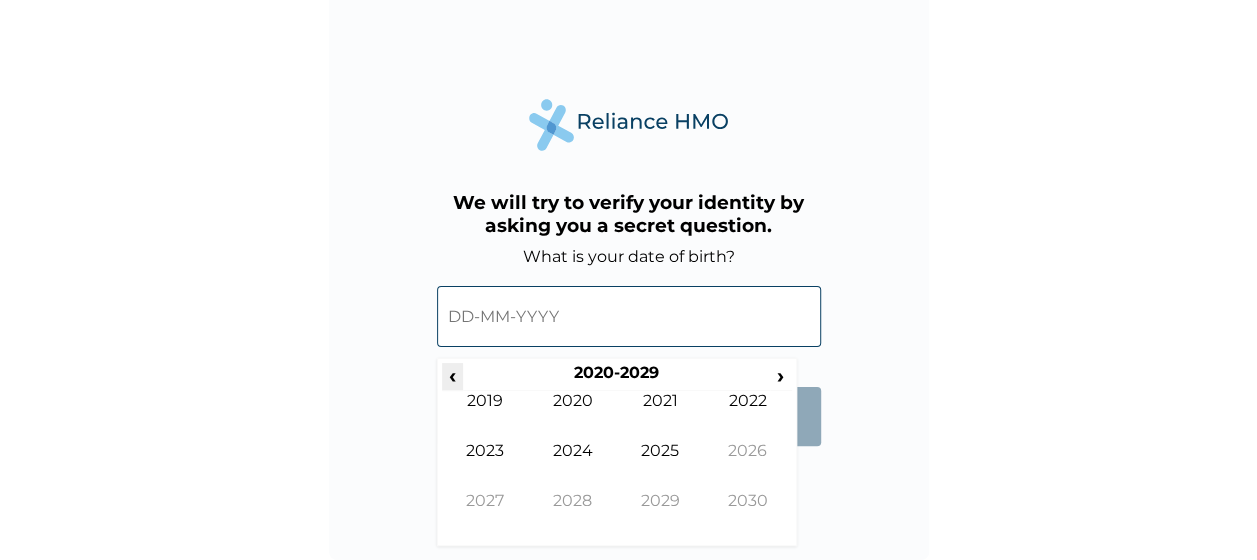 click on "‹" at bounding box center (452, 375) 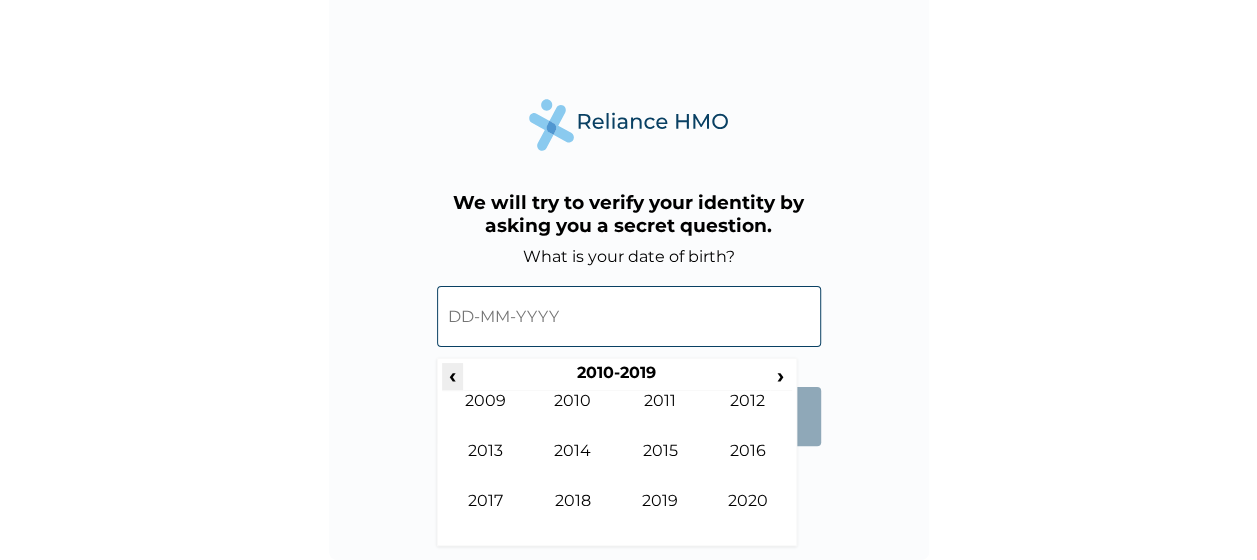 click on "‹" at bounding box center (452, 375) 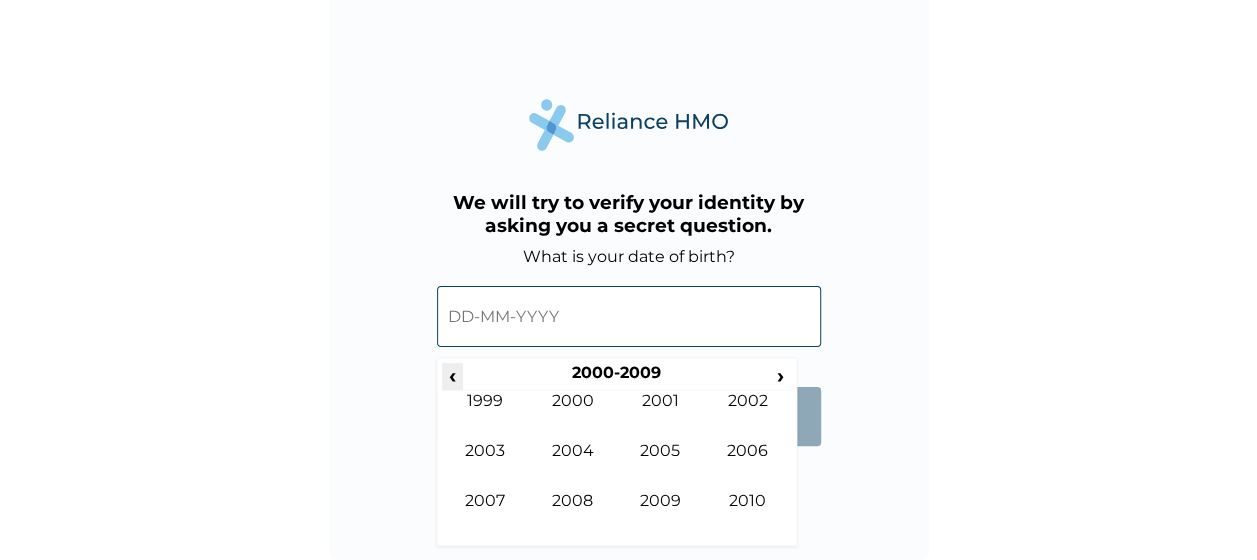 click on "‹" at bounding box center (452, 375) 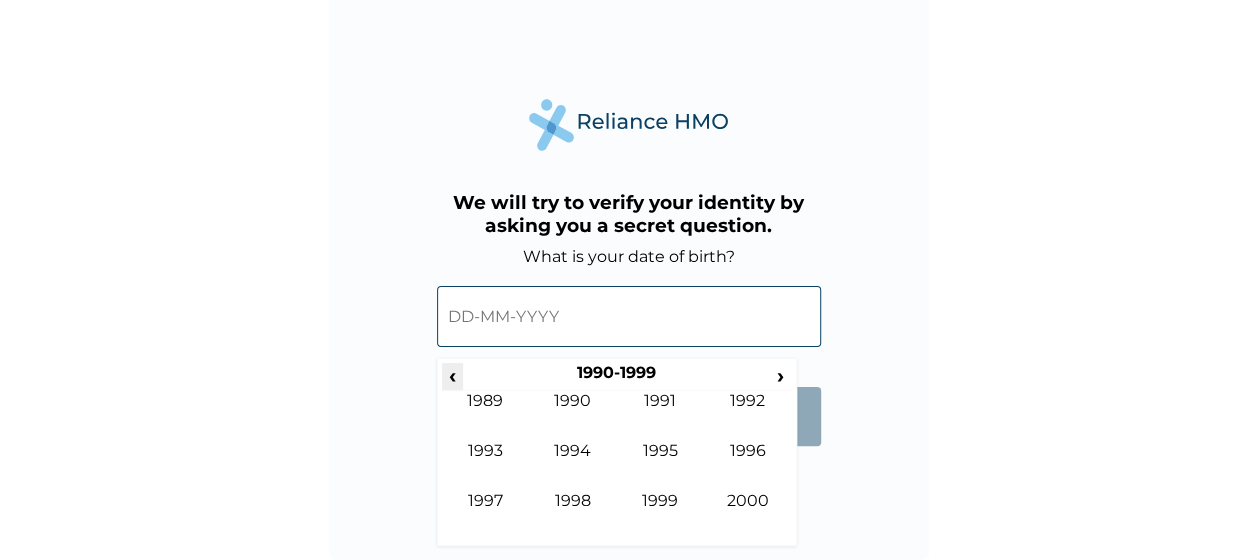 click on "‹" at bounding box center (452, 375) 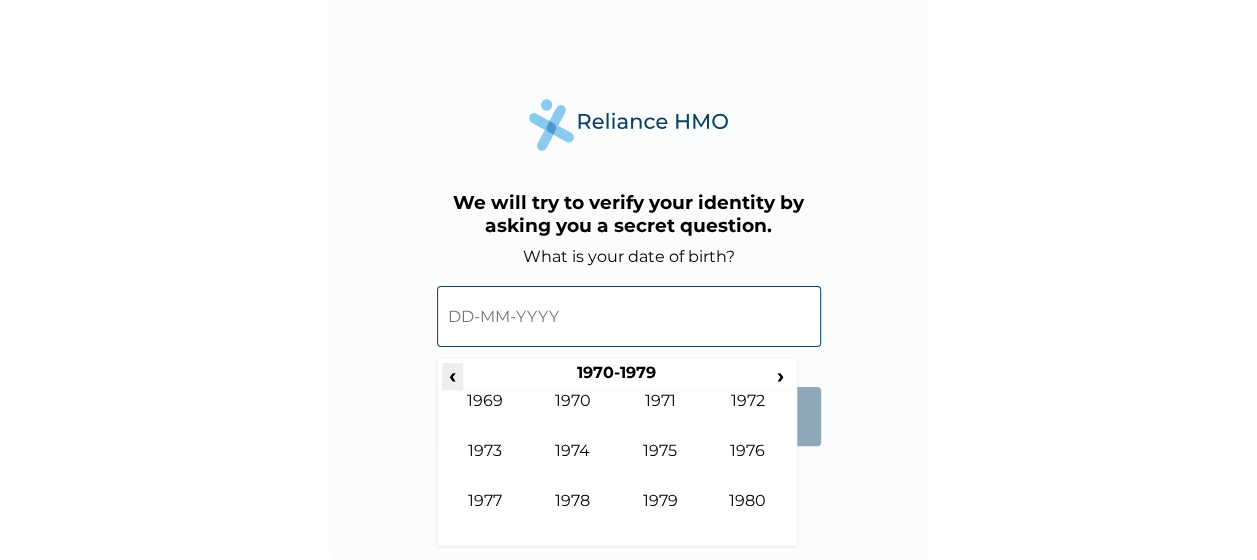 click on "‹" at bounding box center [452, 375] 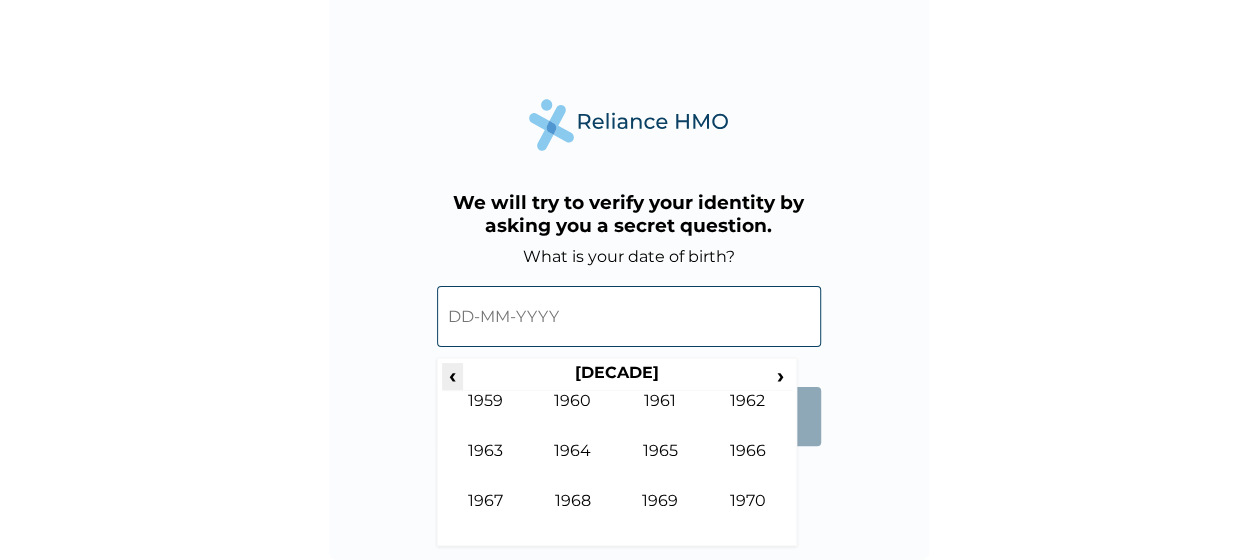 click on "‹" at bounding box center (452, 375) 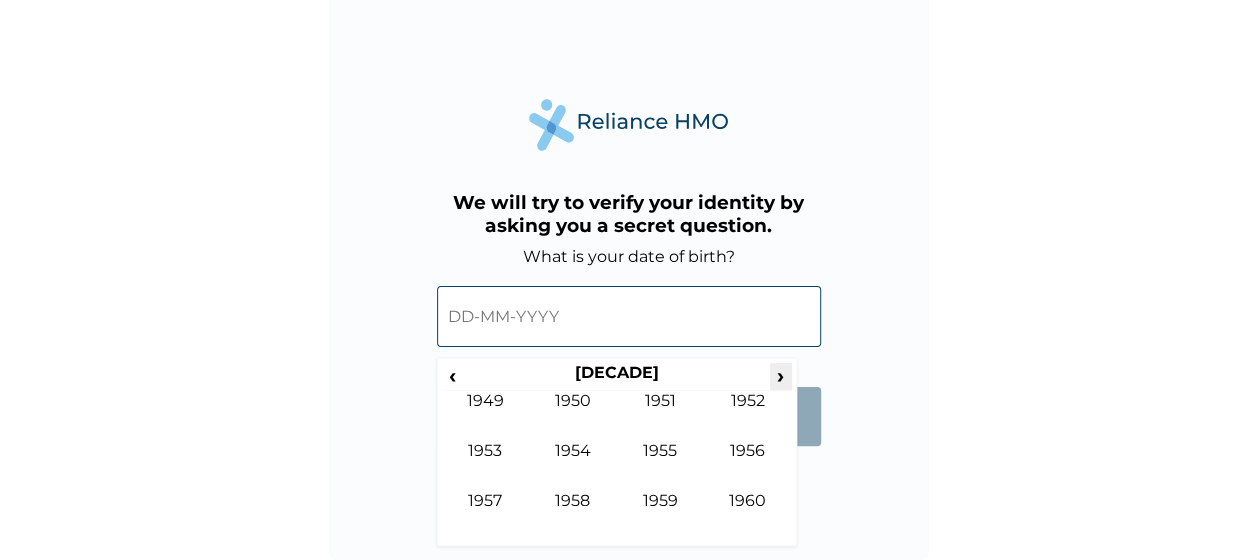 click on "›" at bounding box center (781, 375) 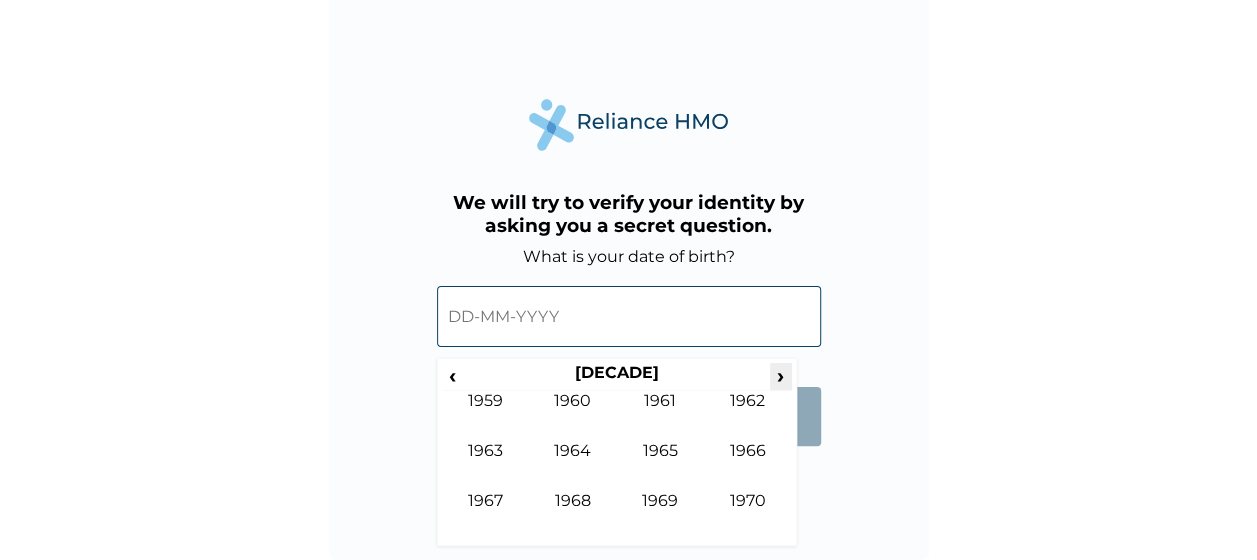 click on "›" at bounding box center (781, 375) 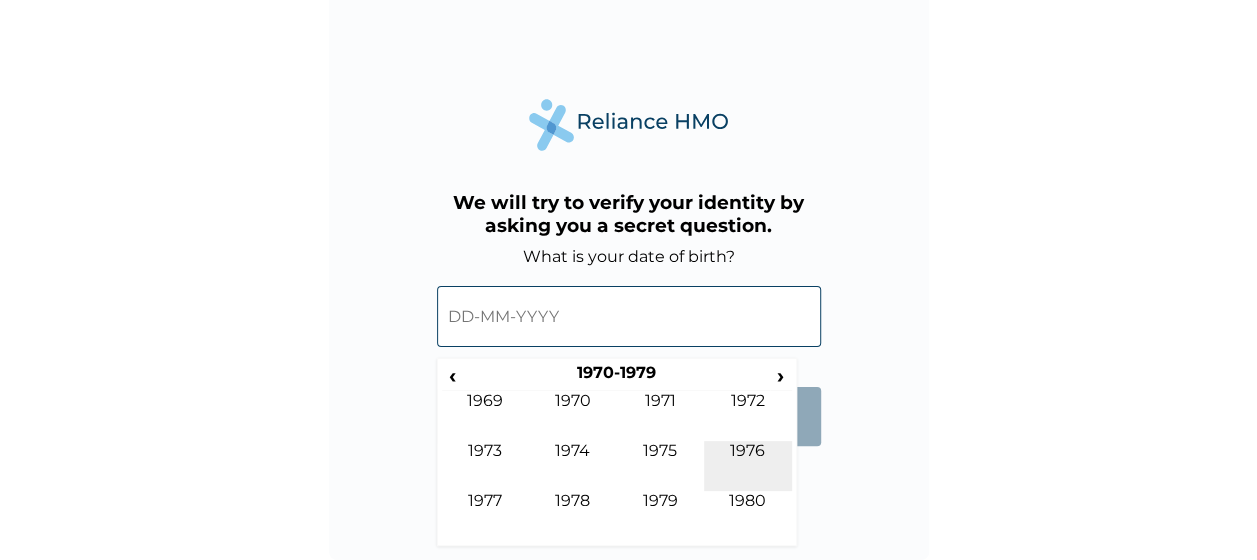 click on "1976" at bounding box center (748, 466) 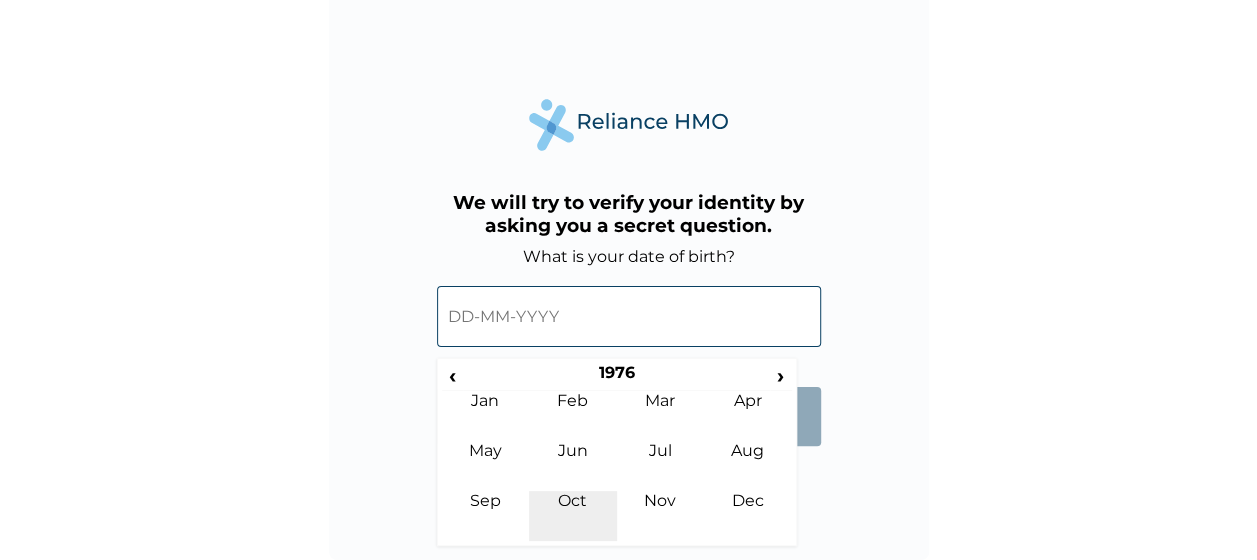 click on "Oct" at bounding box center [573, 516] 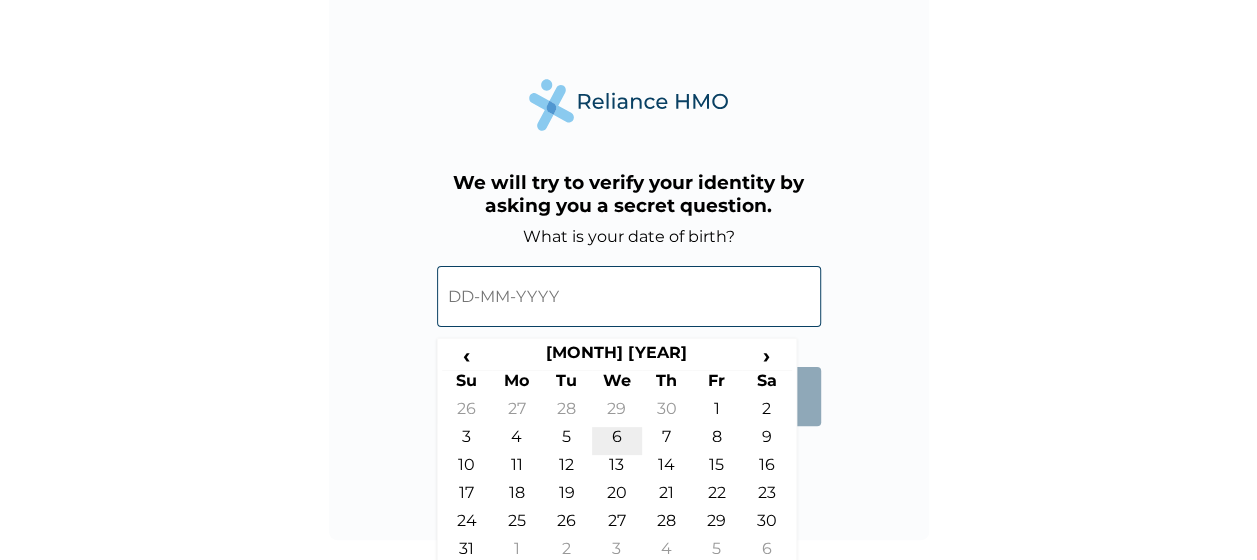 scroll, scrollTop: 71, scrollLeft: 0, axis: vertical 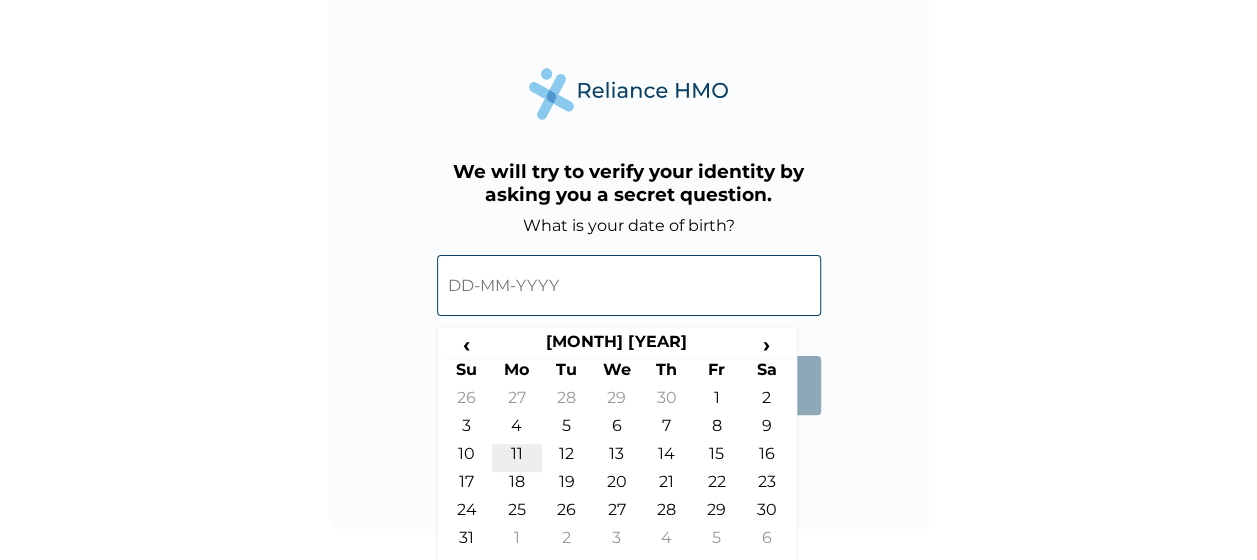 click on "11" at bounding box center (517, 458) 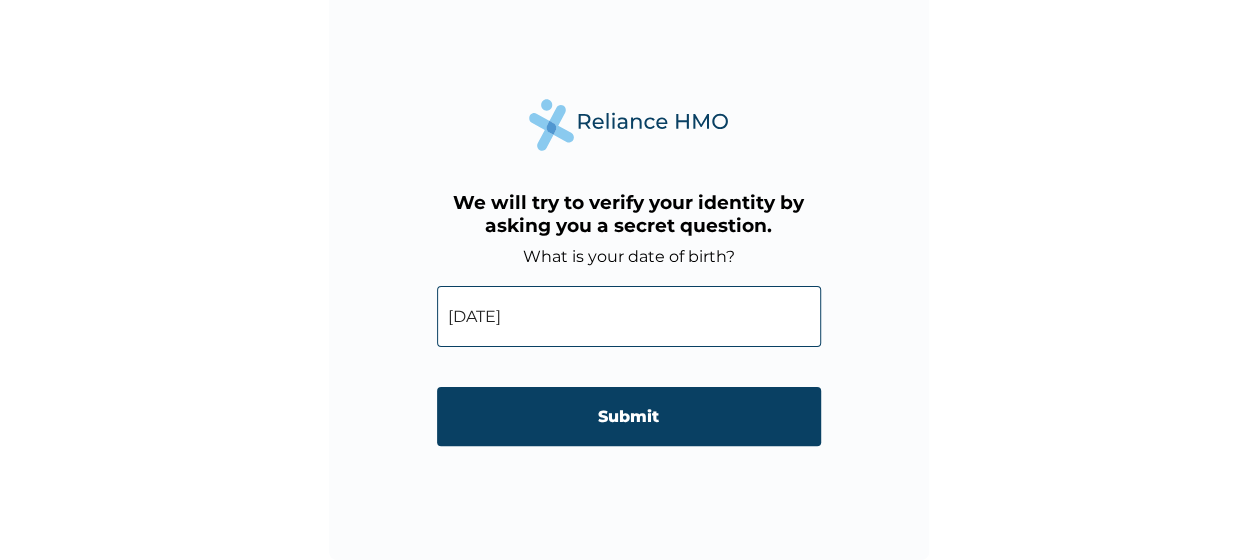 scroll, scrollTop: 40, scrollLeft: 0, axis: vertical 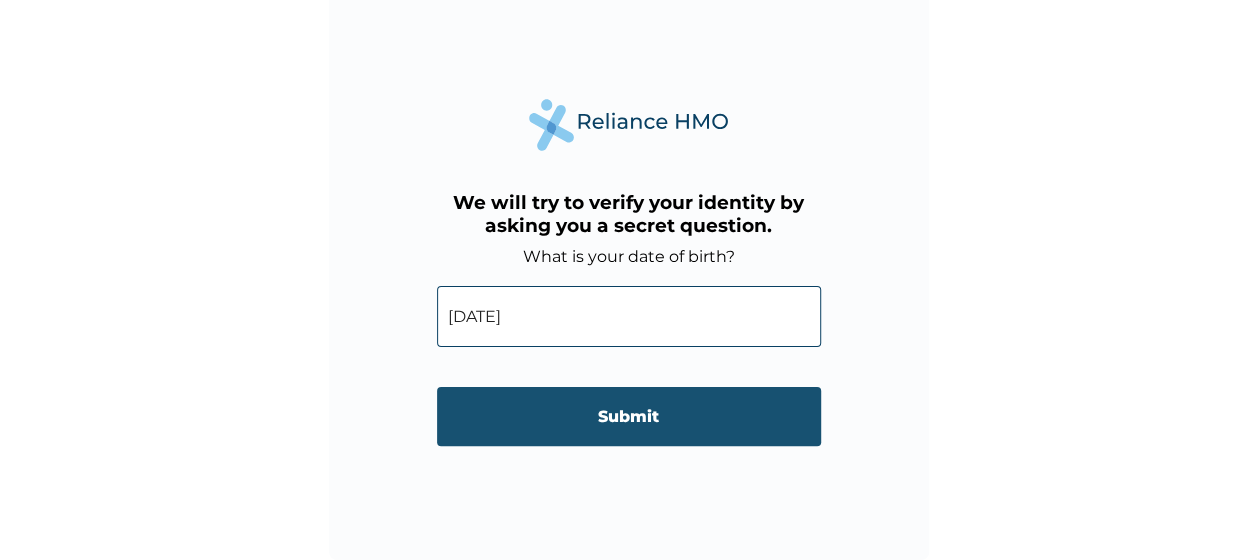 click on "Submit" at bounding box center (629, 416) 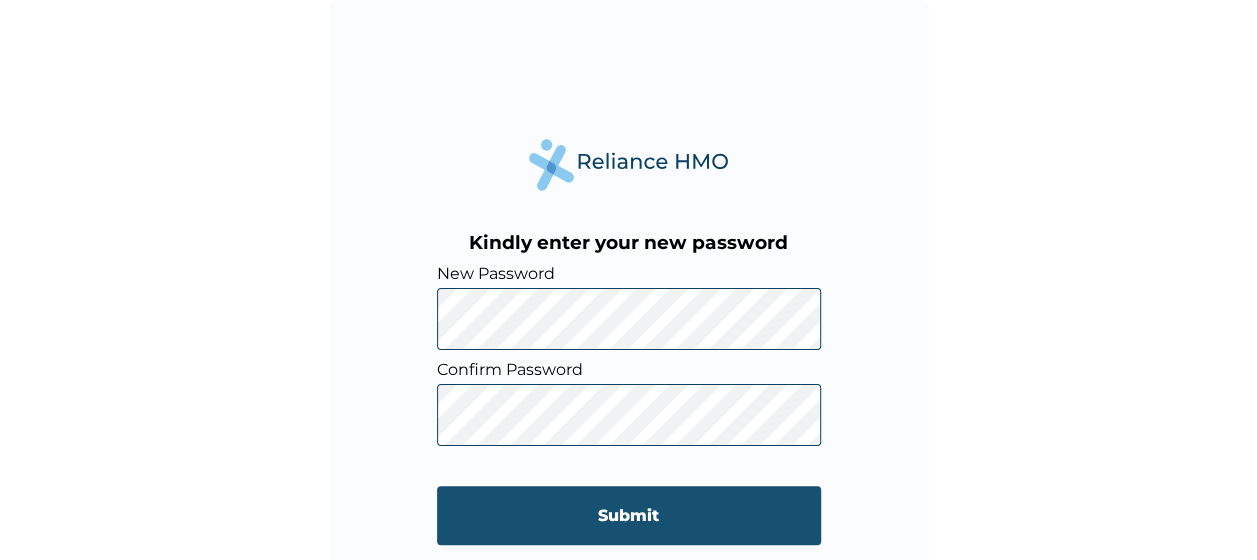 click on "Submit" at bounding box center (629, 515) 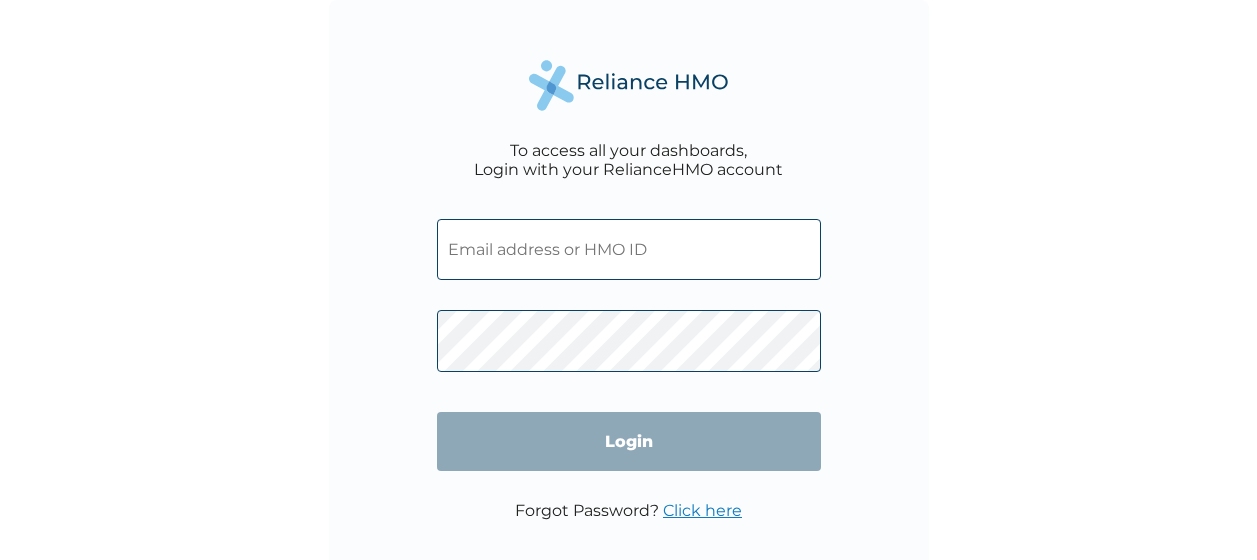 scroll, scrollTop: 0, scrollLeft: 0, axis: both 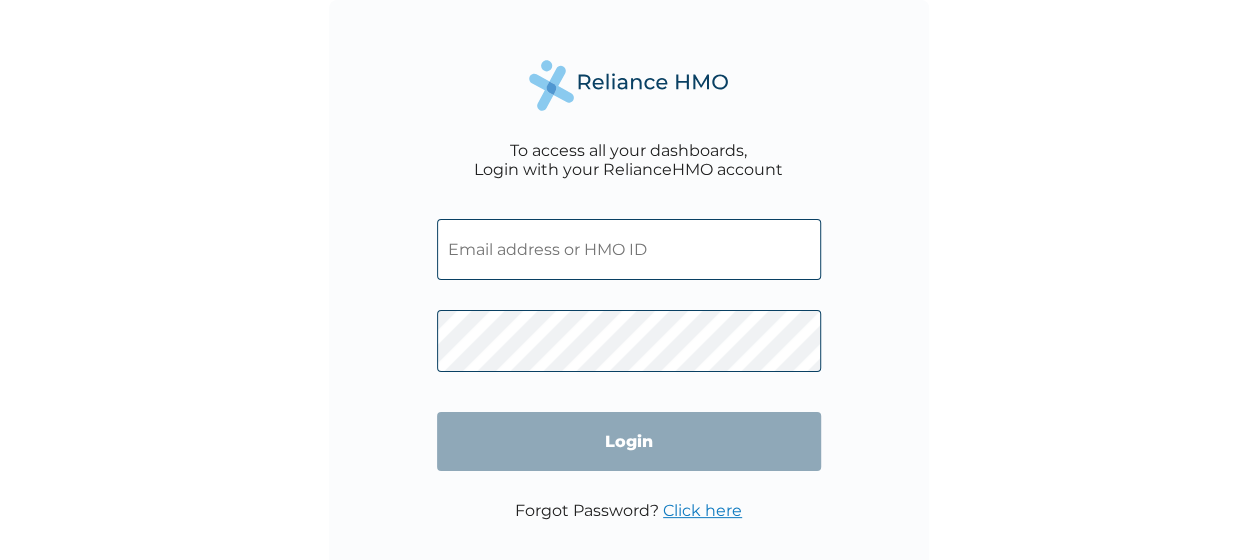 click at bounding box center (629, 249) 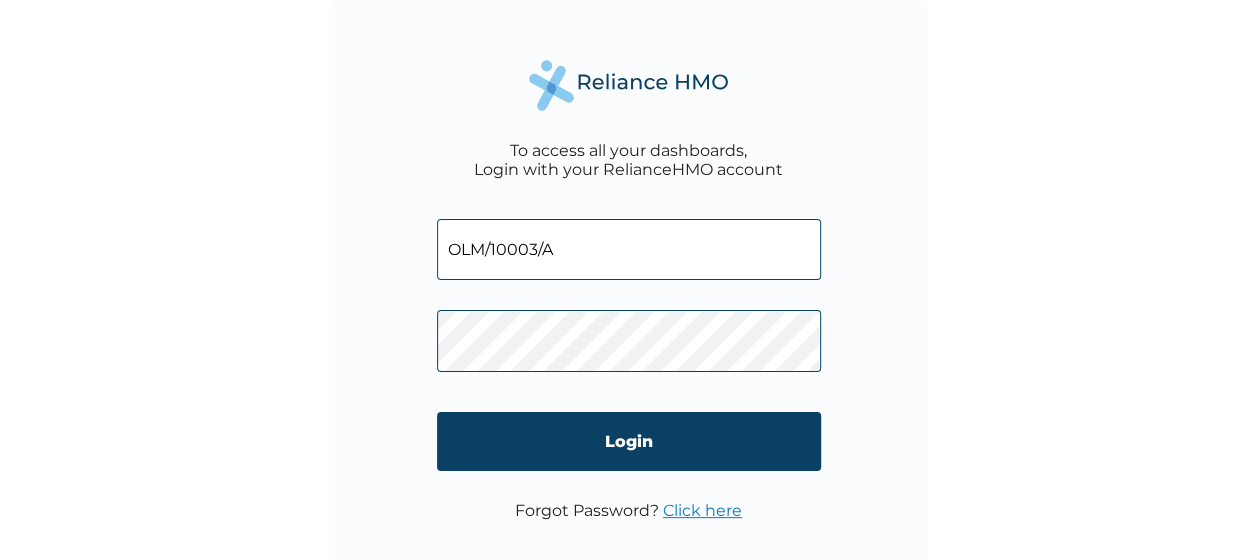 type on "OLM/10003/A" 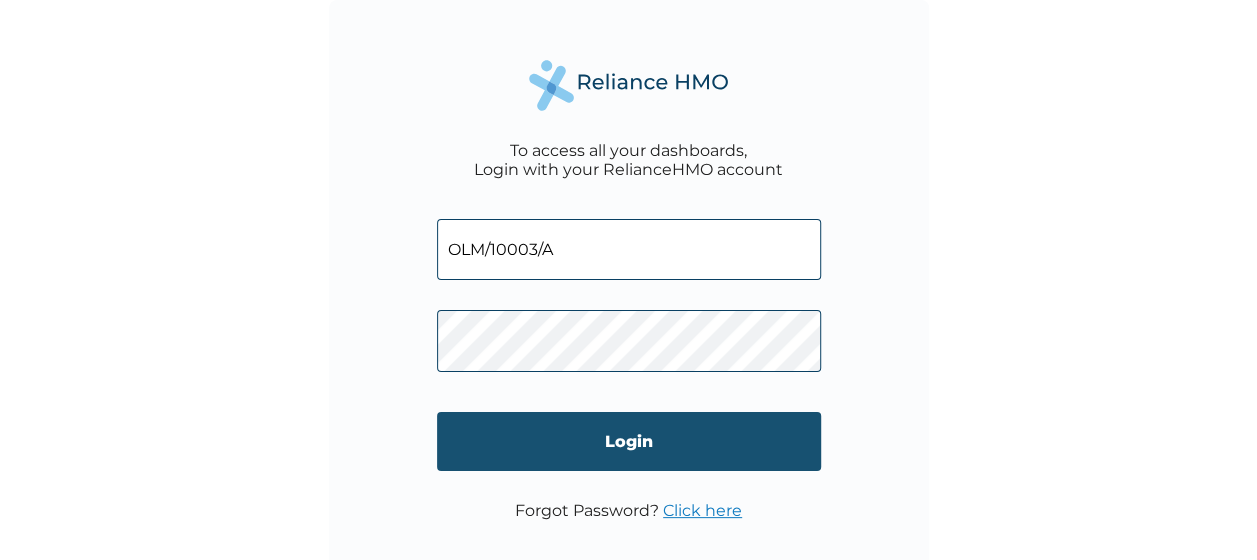 click on "Login" at bounding box center (629, 441) 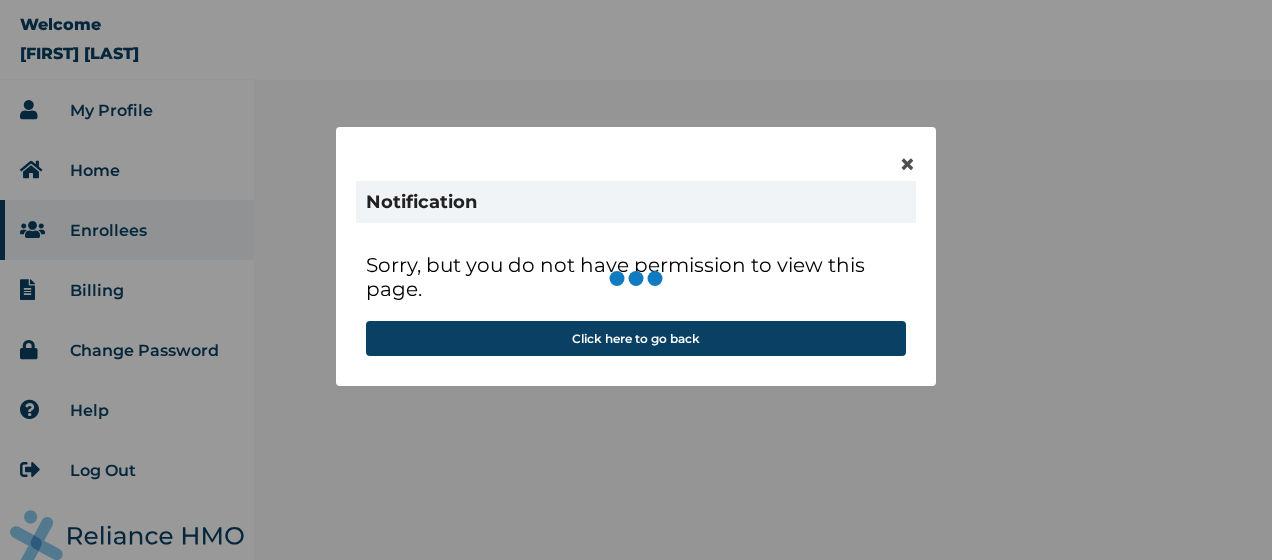scroll, scrollTop: 0, scrollLeft: 0, axis: both 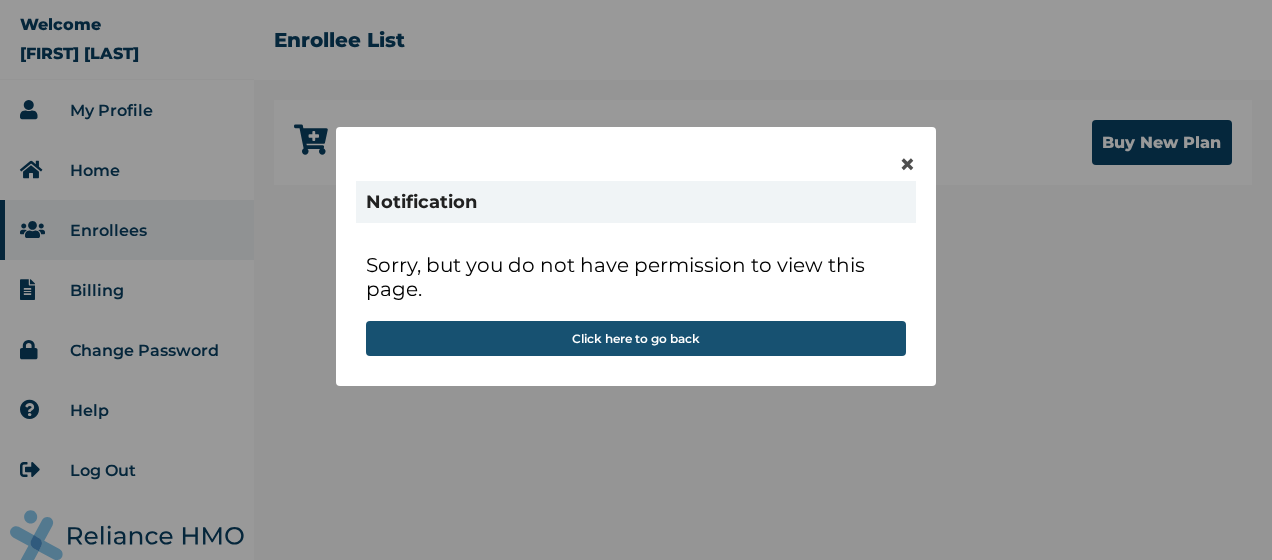 click on "Click here to go back" at bounding box center [636, 338] 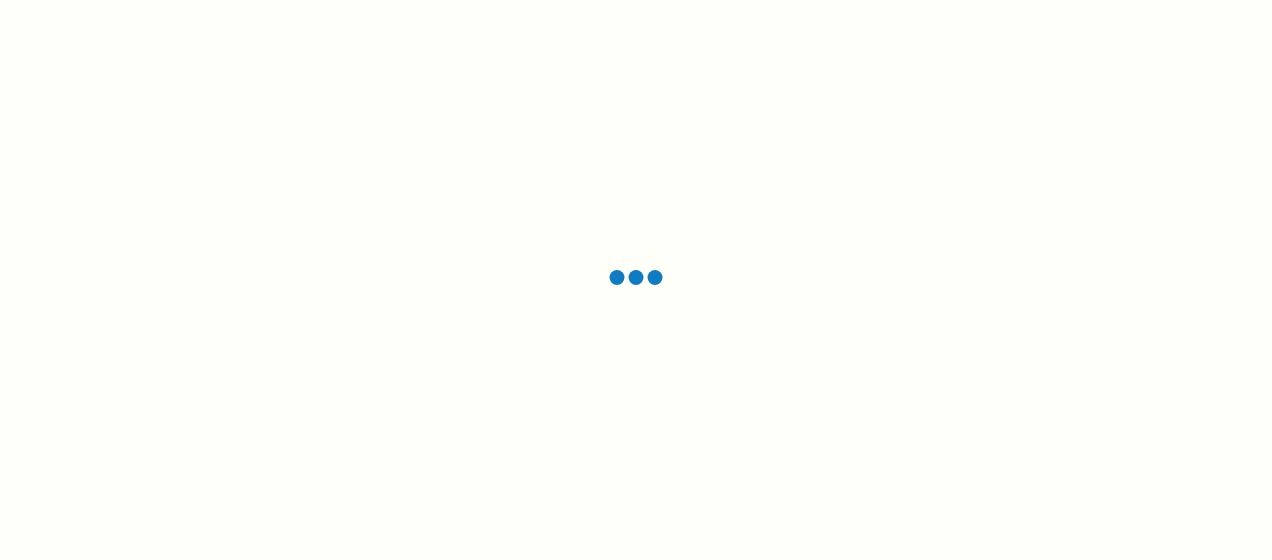 scroll, scrollTop: 0, scrollLeft: 0, axis: both 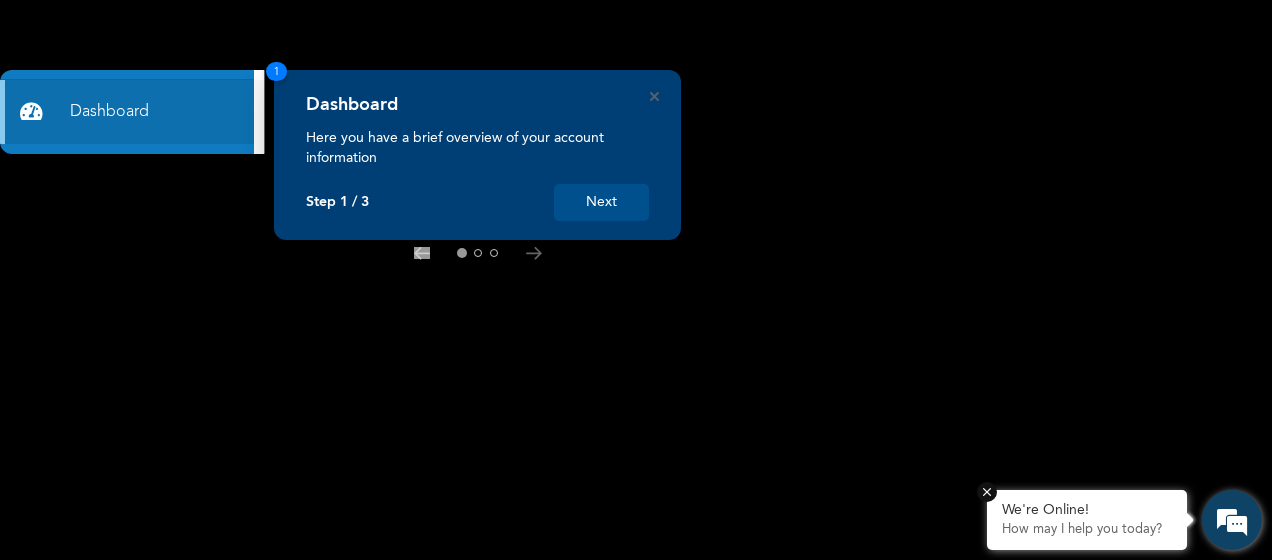 click on "How may I help you today?" at bounding box center [1087, 530] 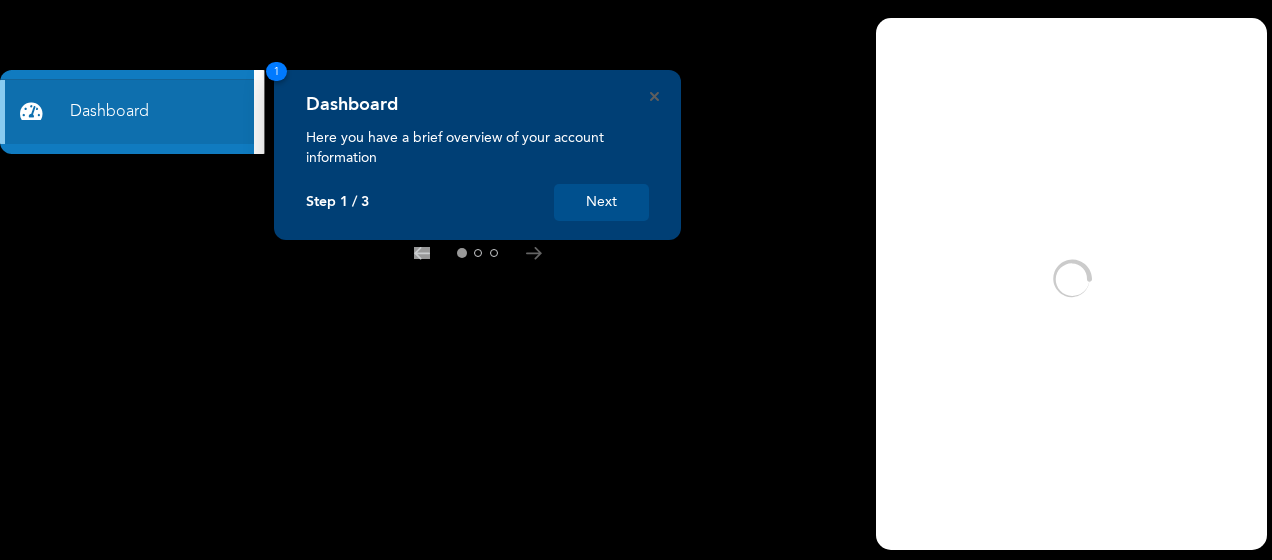 scroll, scrollTop: 0, scrollLeft: 0, axis: both 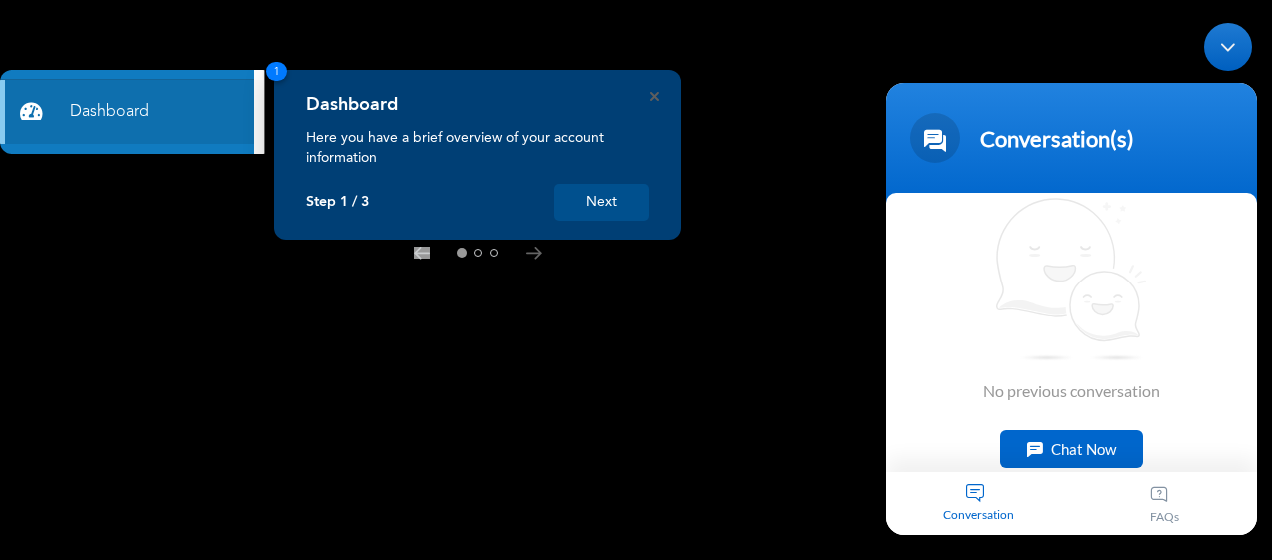 click on "Chat Now" at bounding box center [1071, 449] 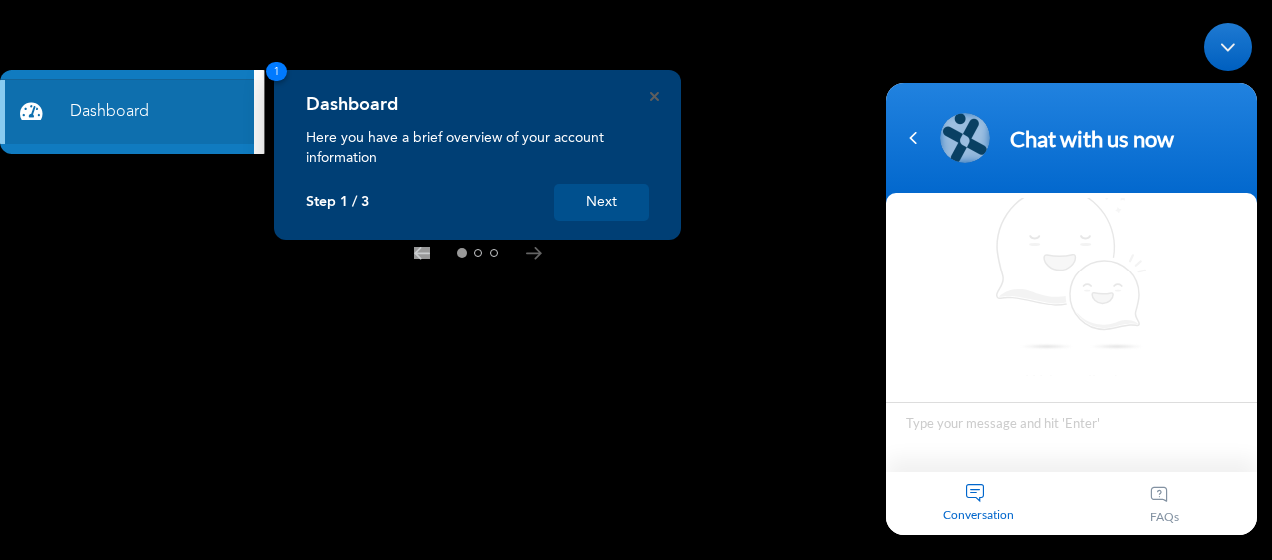 click at bounding box center (1071, 437) 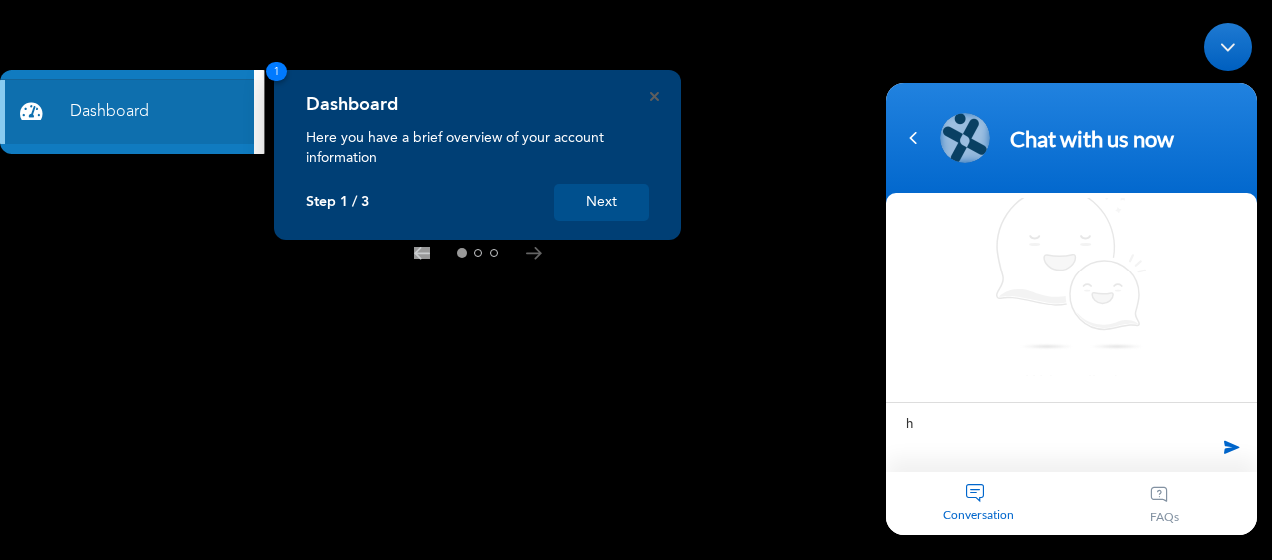 type on "hi" 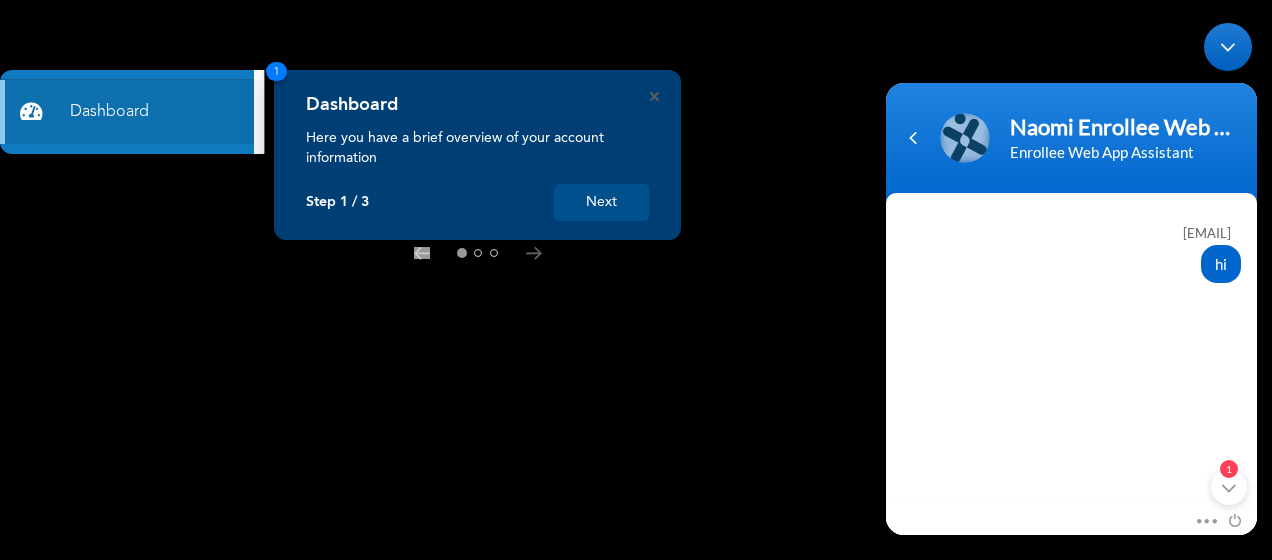 scroll, scrollTop: 338, scrollLeft: 0, axis: vertical 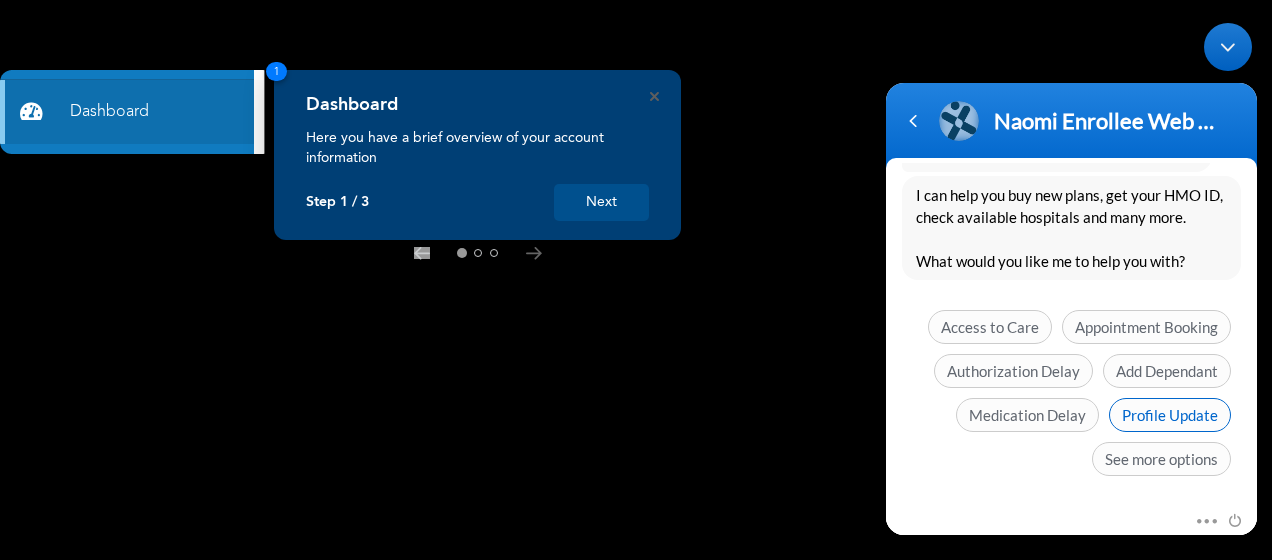 click on "Profile Update" at bounding box center [1170, 415] 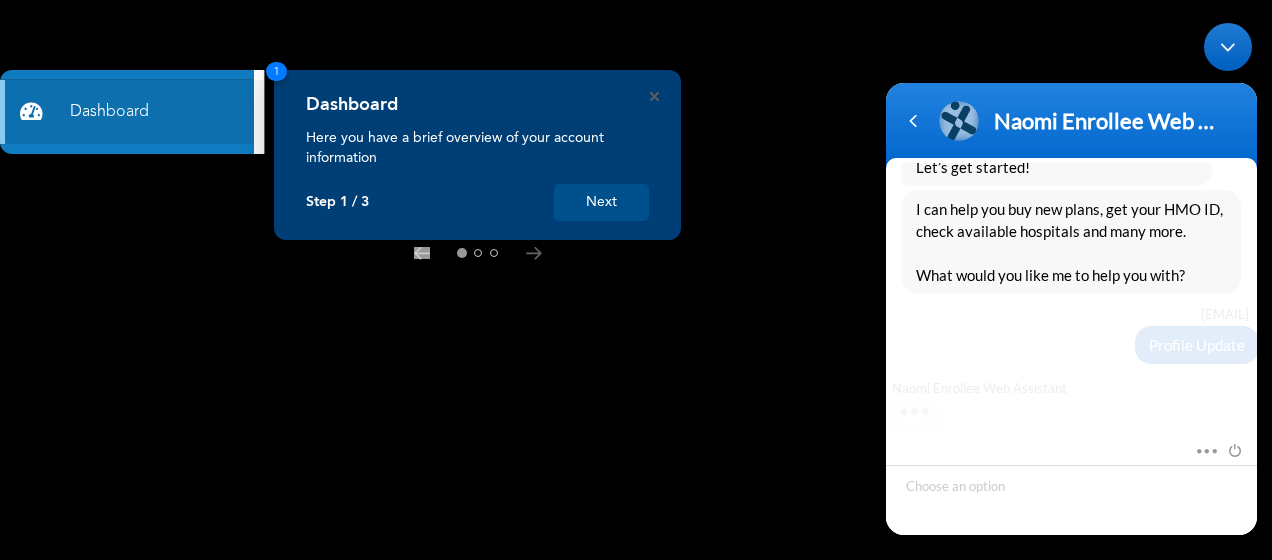 scroll, scrollTop: 527, scrollLeft: 0, axis: vertical 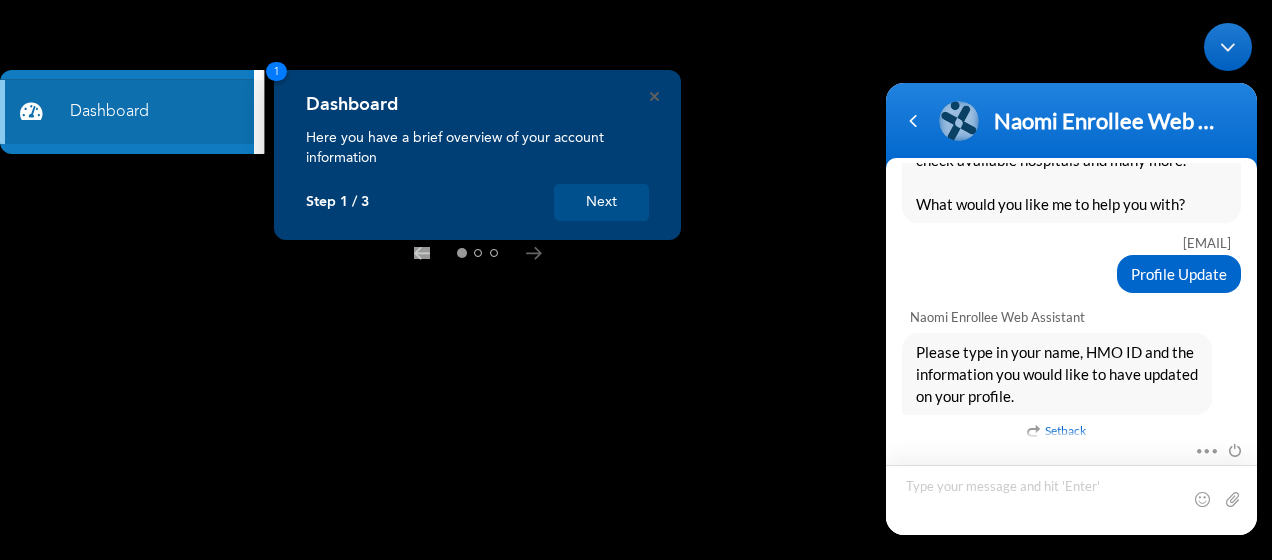 click at bounding box center [1071, 500] 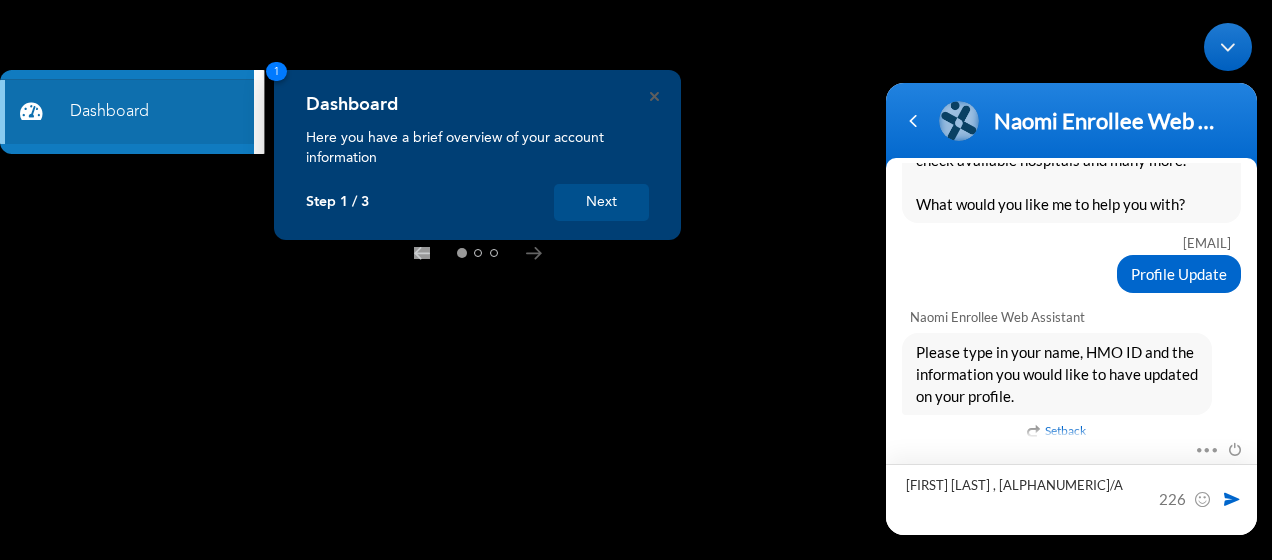 type on "[FIRST] [LAST] , [ALPHANUMERIC]/A" 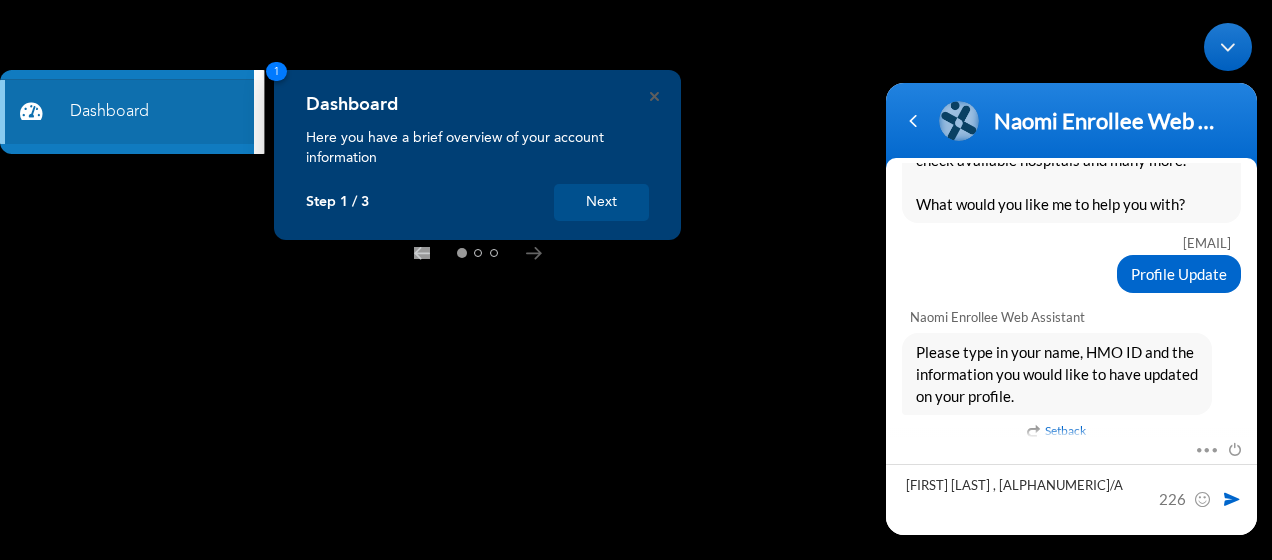 click at bounding box center [1232, 499] 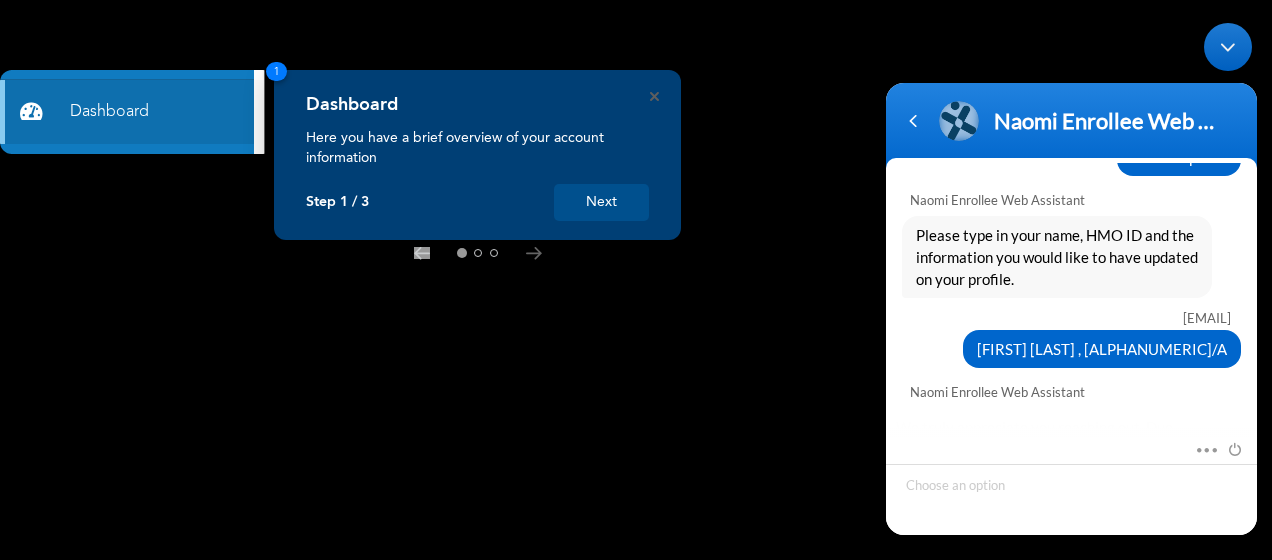scroll, scrollTop: 1022, scrollLeft: 0, axis: vertical 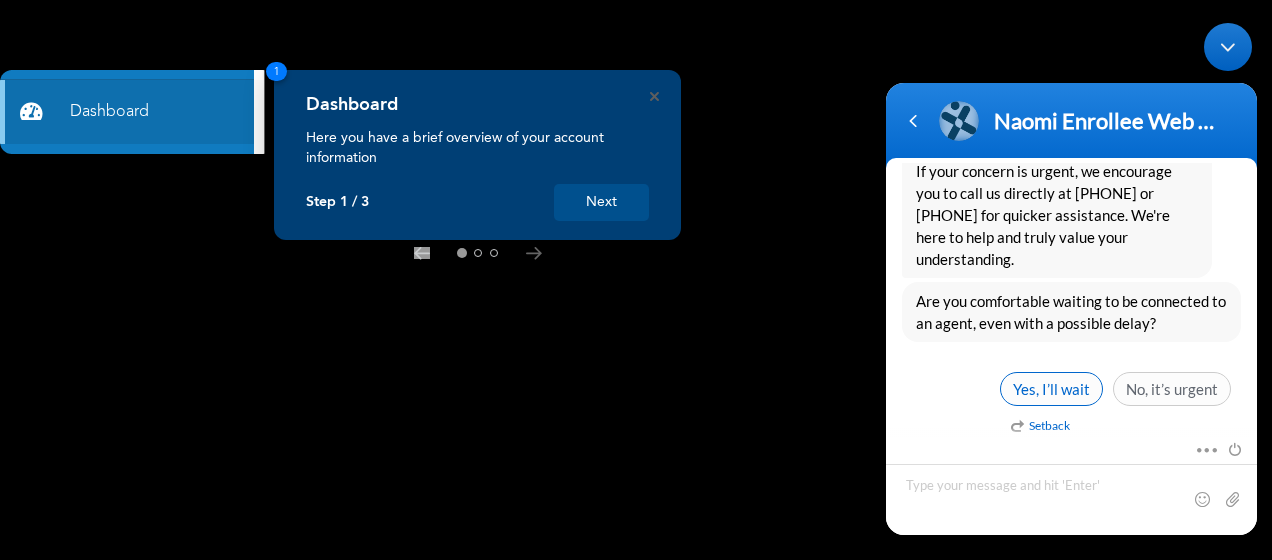 click on "Yes, I’ll wait" at bounding box center [1051, 389] 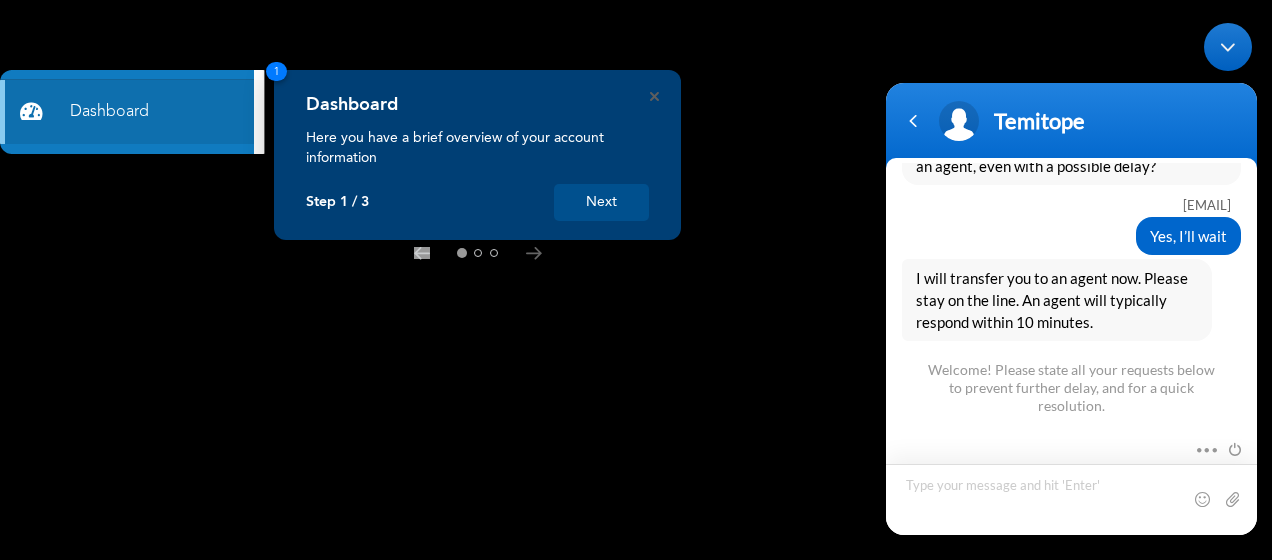 scroll, scrollTop: 1444, scrollLeft: 0, axis: vertical 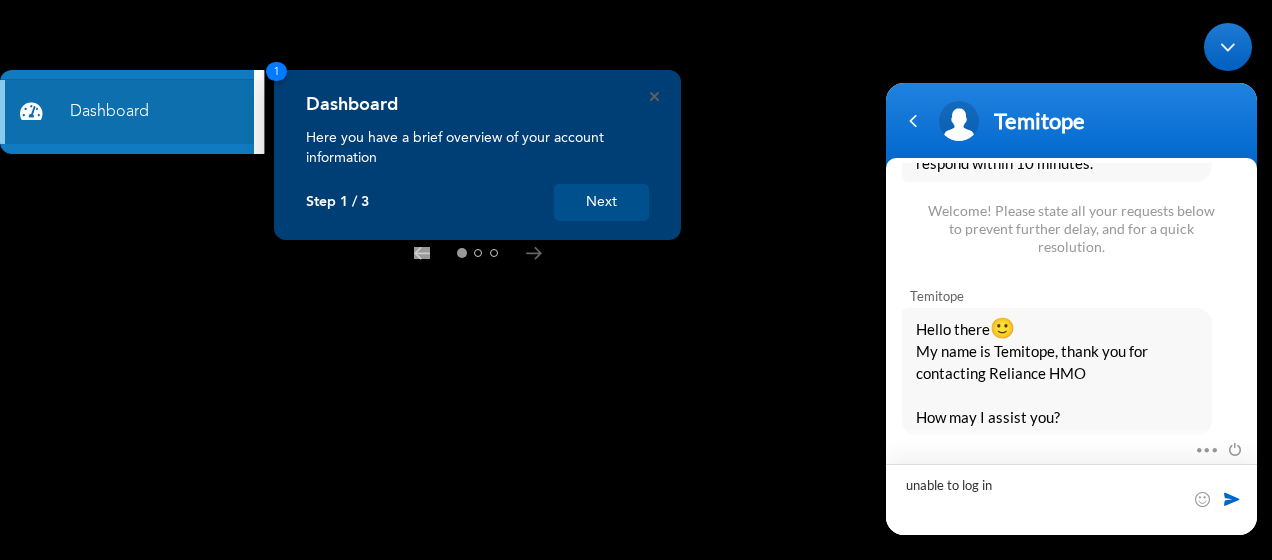 type on "unable to log in" 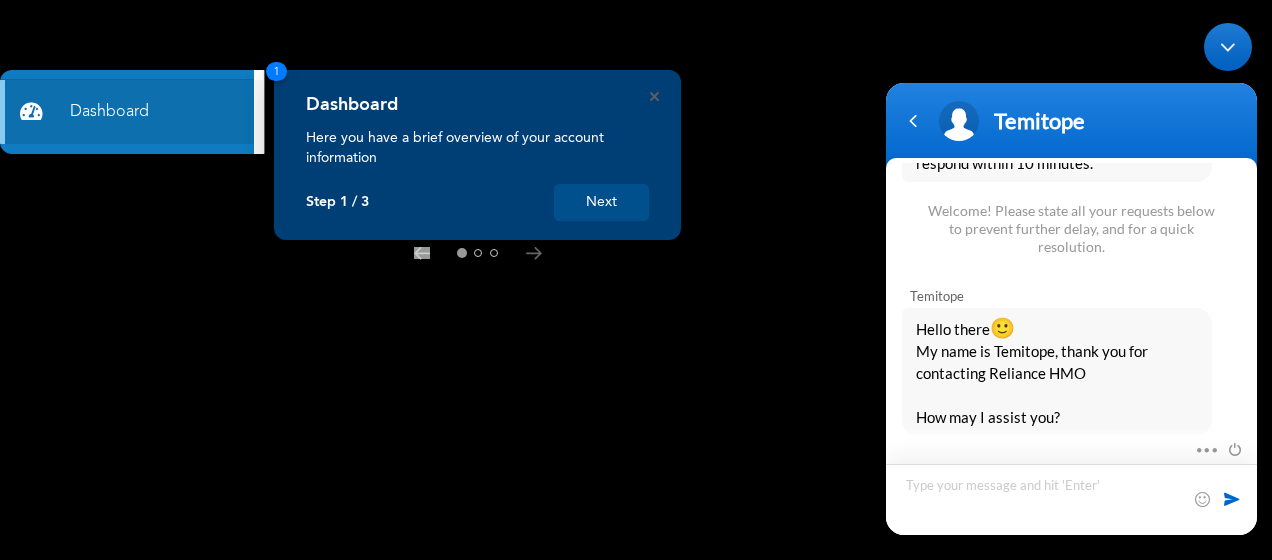 scroll, scrollTop: 1514, scrollLeft: 0, axis: vertical 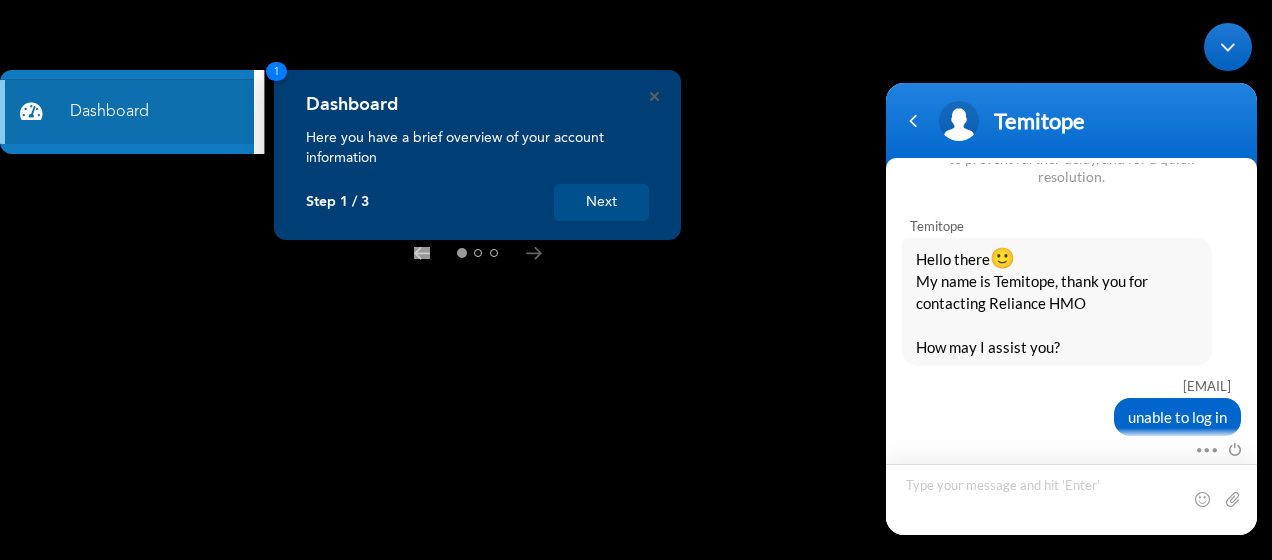 click at bounding box center (1071, 499) 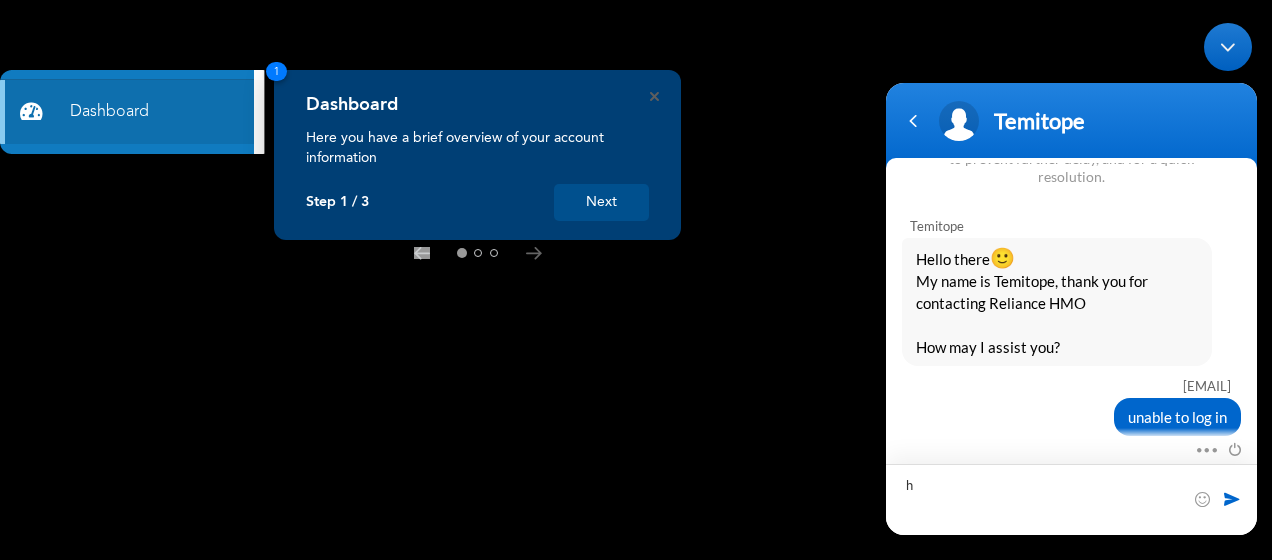 type on "hi" 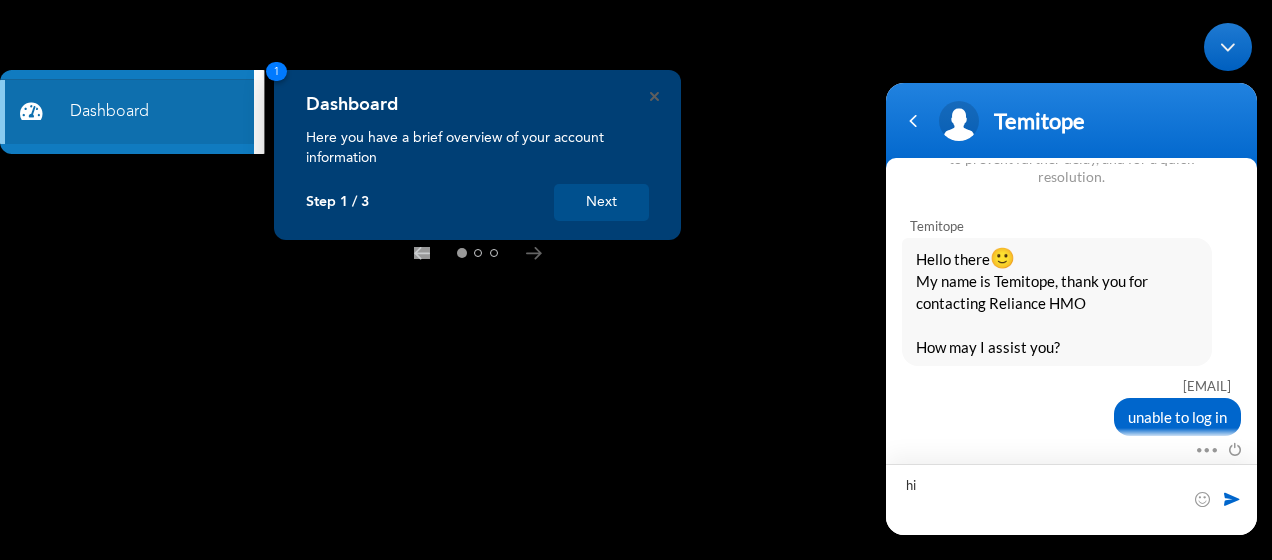 type 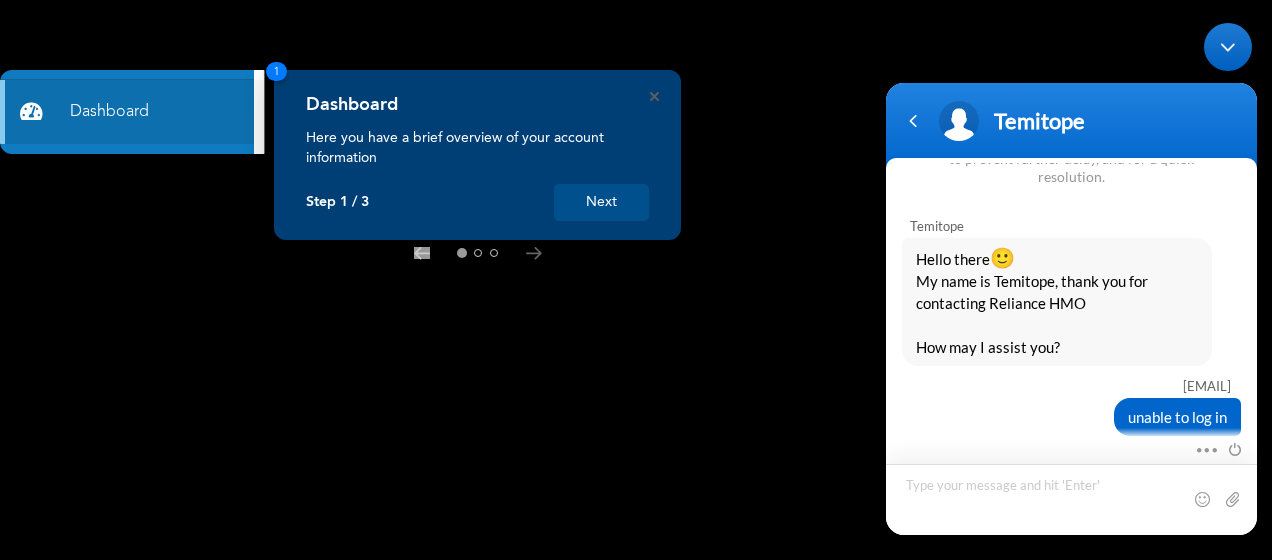 scroll, scrollTop: 1556, scrollLeft: 0, axis: vertical 